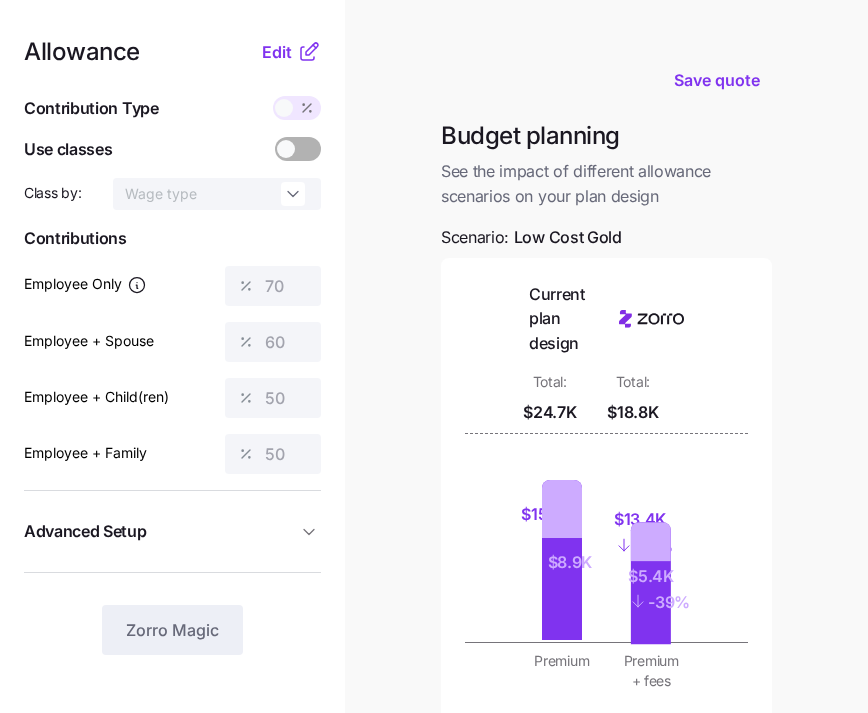 scroll, scrollTop: 0, scrollLeft: 0, axis: both 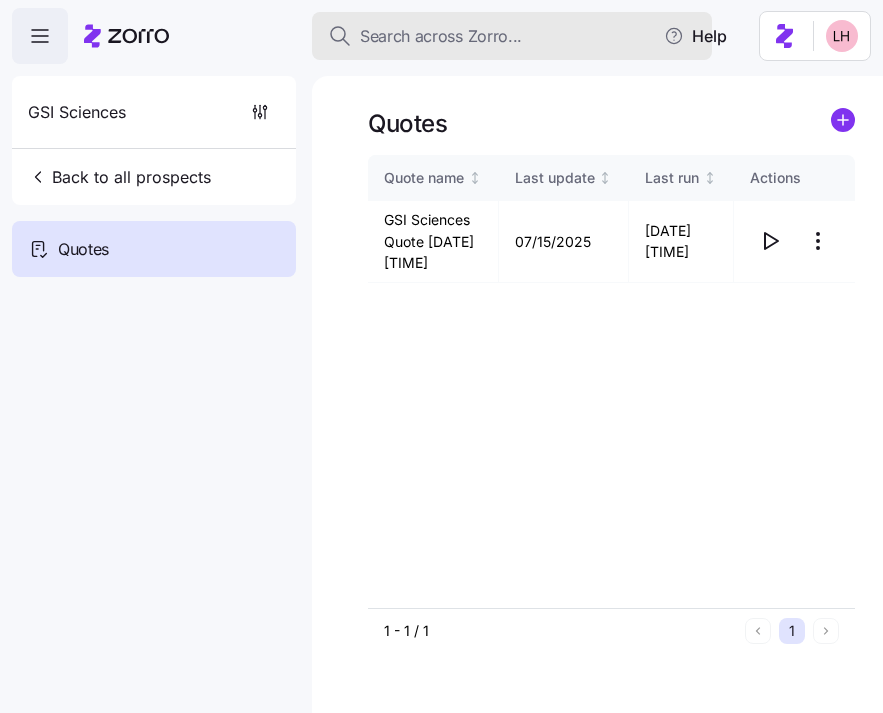 click on "Search across Zorro..." at bounding box center [441, 36] 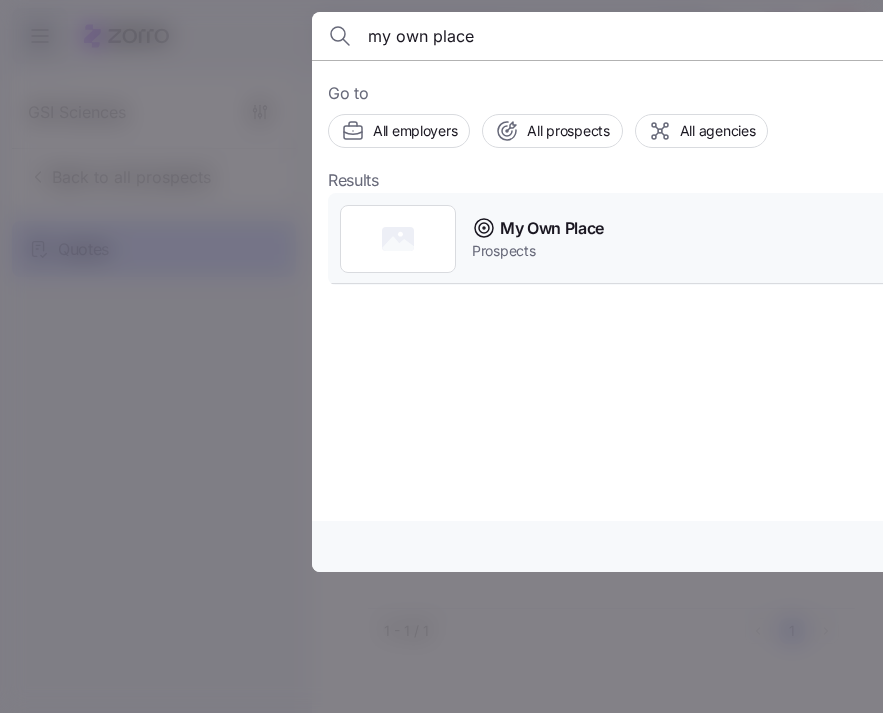 type on "my own place" 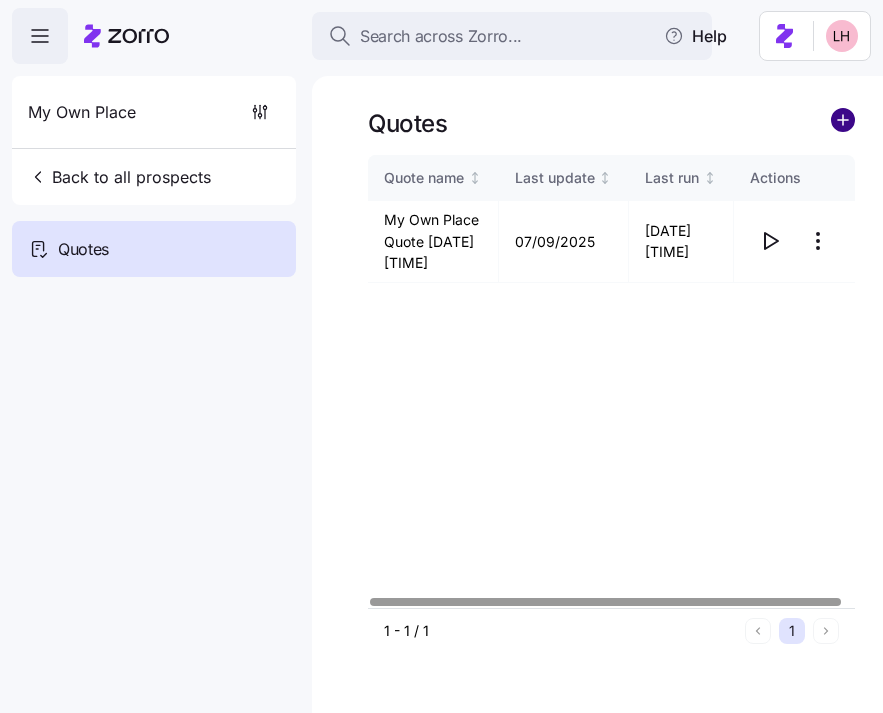 click 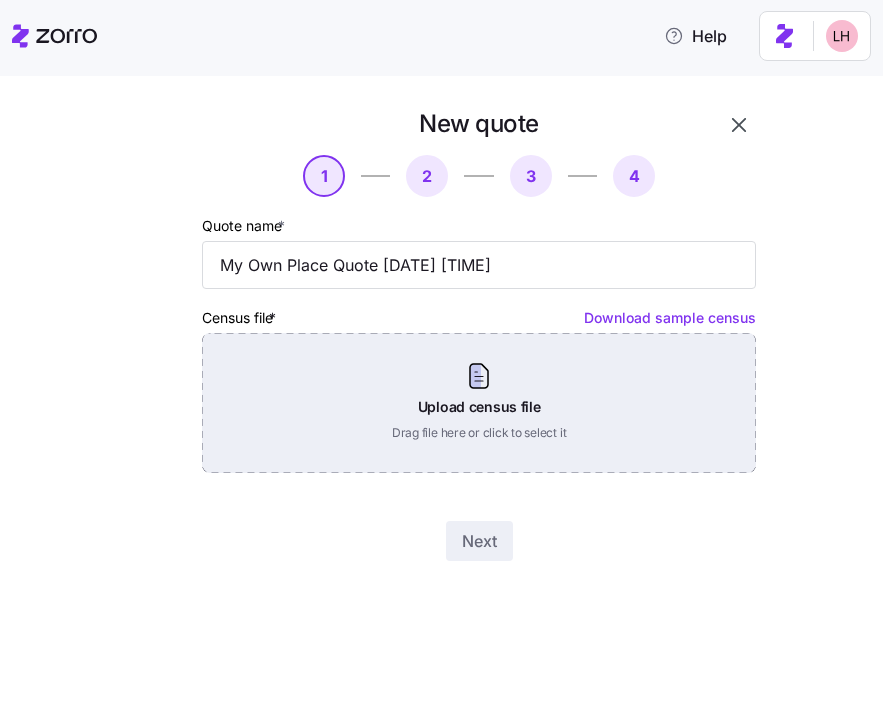 click on "Upload census file Drag file here or click to select it" at bounding box center [479, 403] 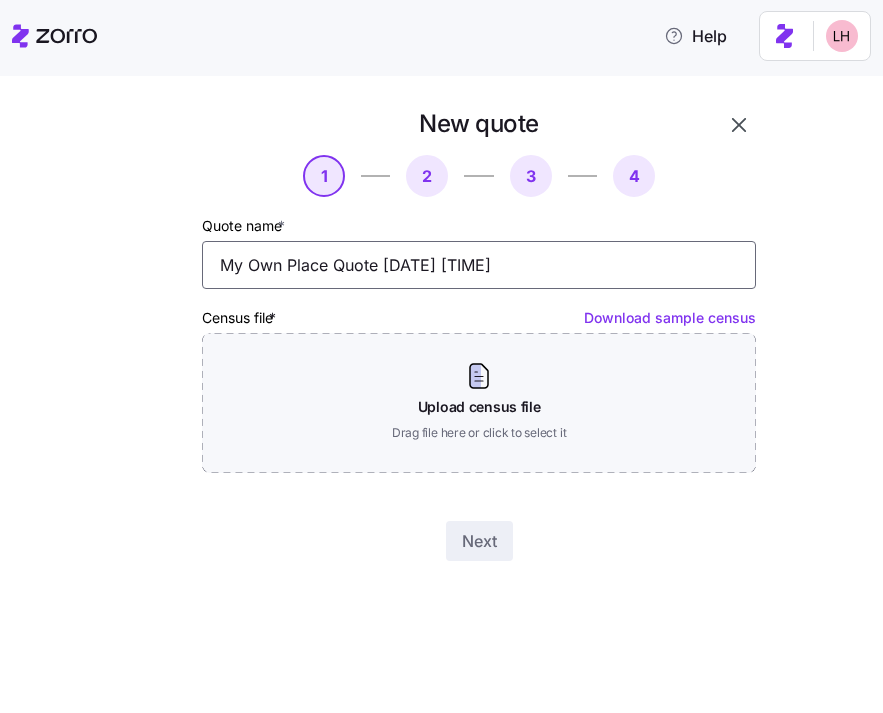 drag, startPoint x: 475, startPoint y: 258, endPoint x: 377, endPoint y: 251, distance: 98.24968 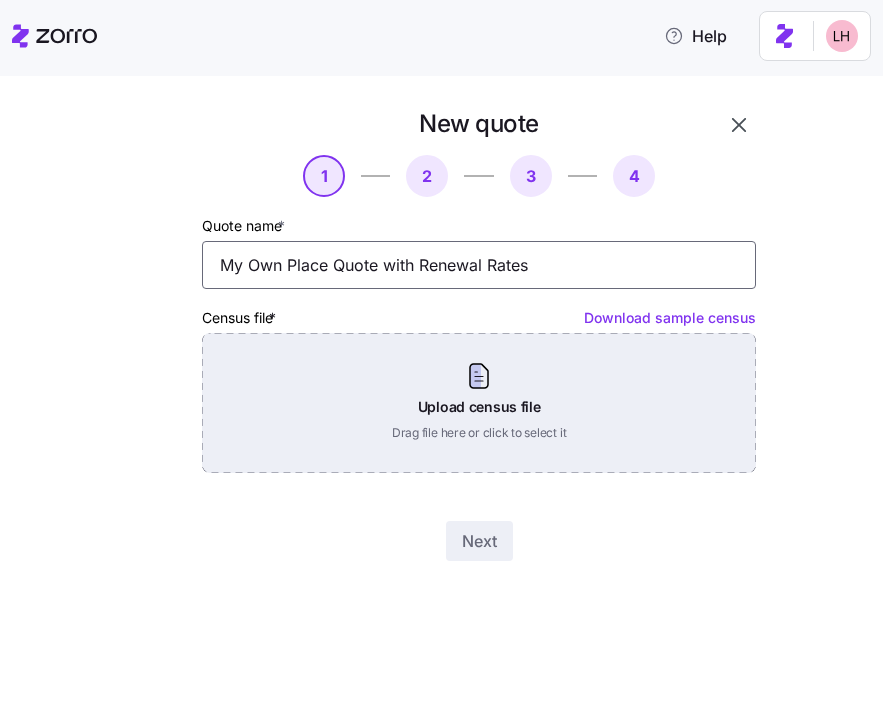 type on "My Own Place Quote with Renewal Rates" 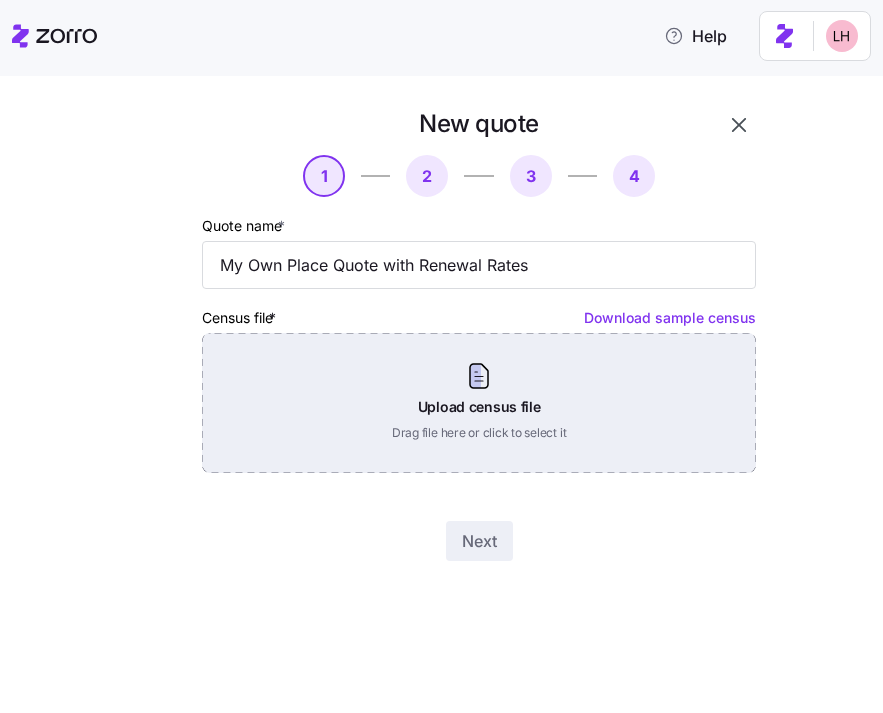 click on "Upload census file Drag file here or click to select it" at bounding box center (479, 403) 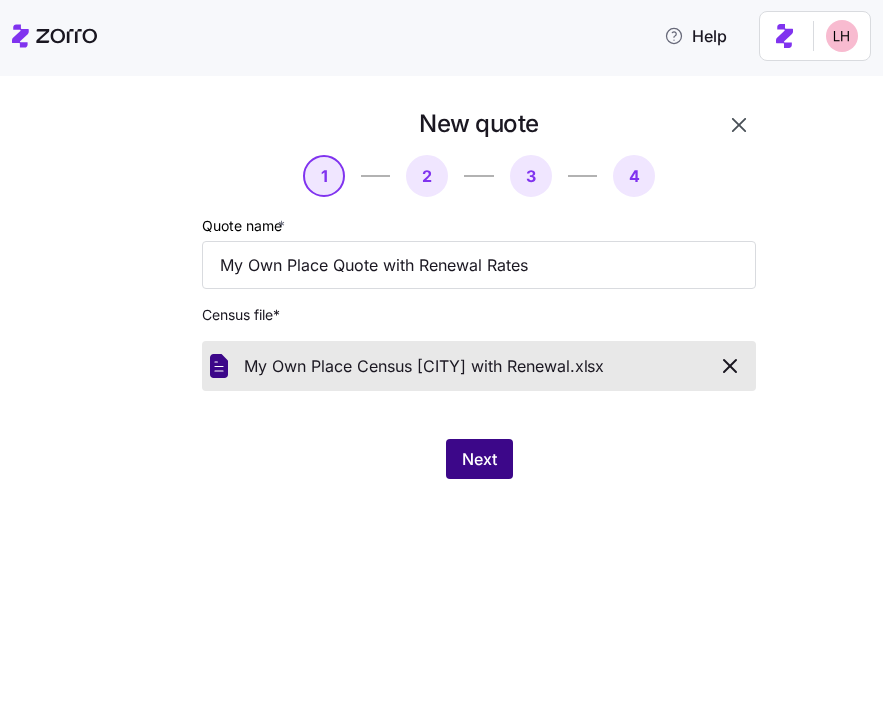 click on "Next" at bounding box center (479, 459) 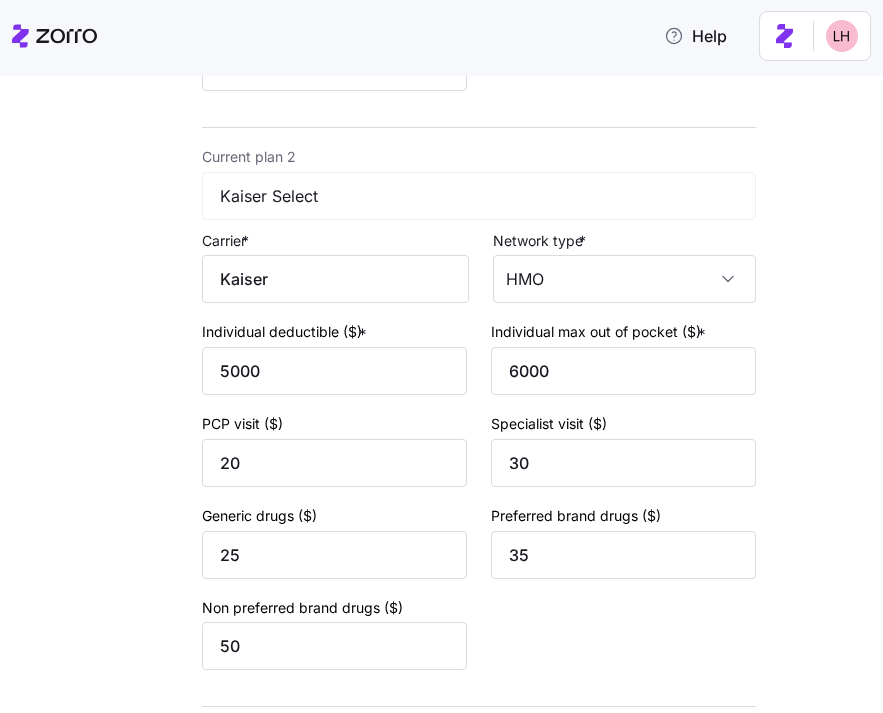scroll, scrollTop: 843, scrollLeft: 0, axis: vertical 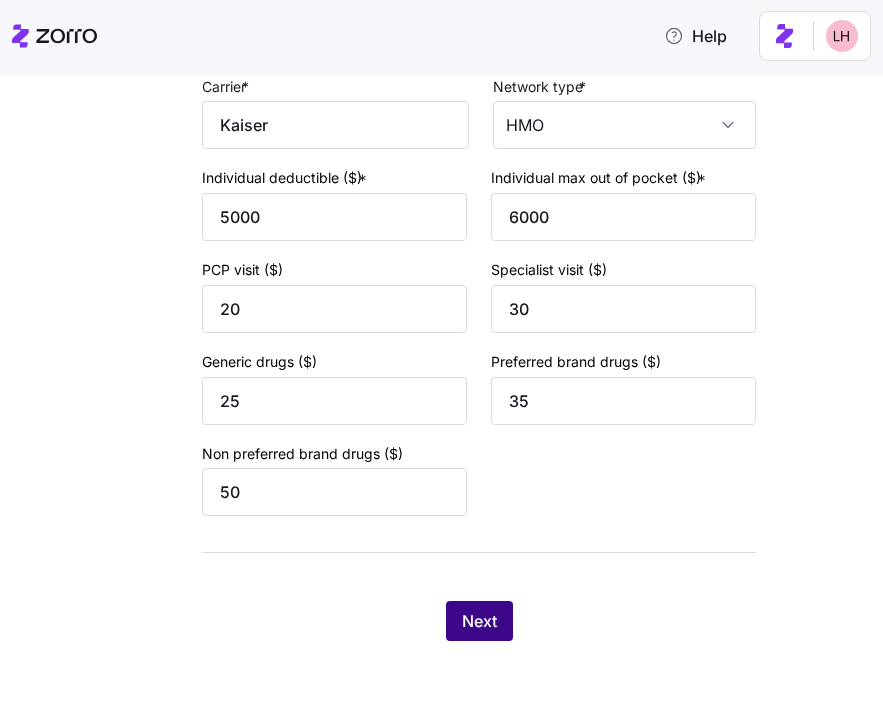 click on "Next" at bounding box center [479, 621] 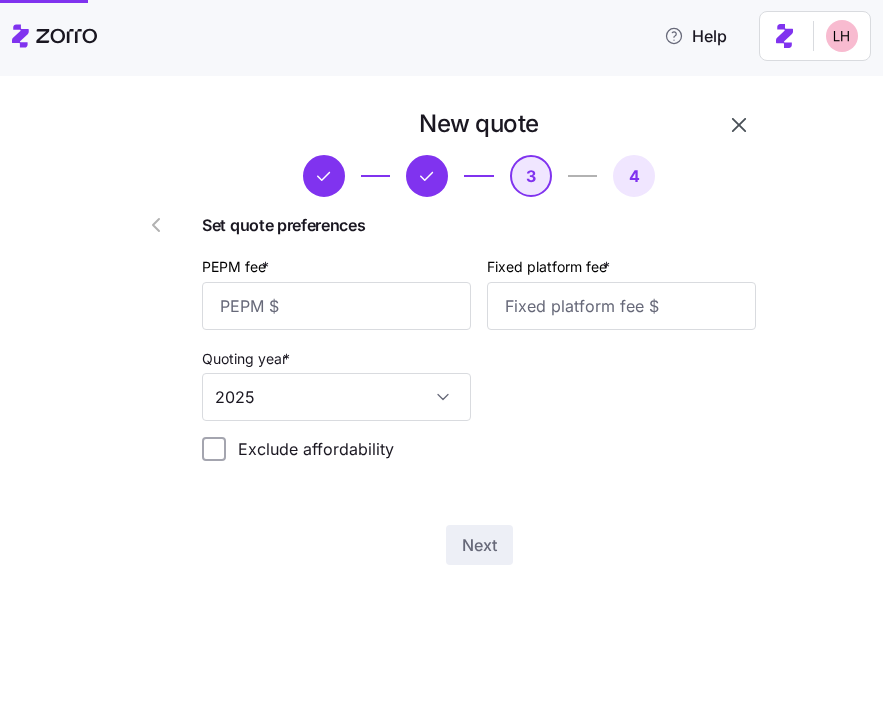 scroll, scrollTop: 0, scrollLeft: 0, axis: both 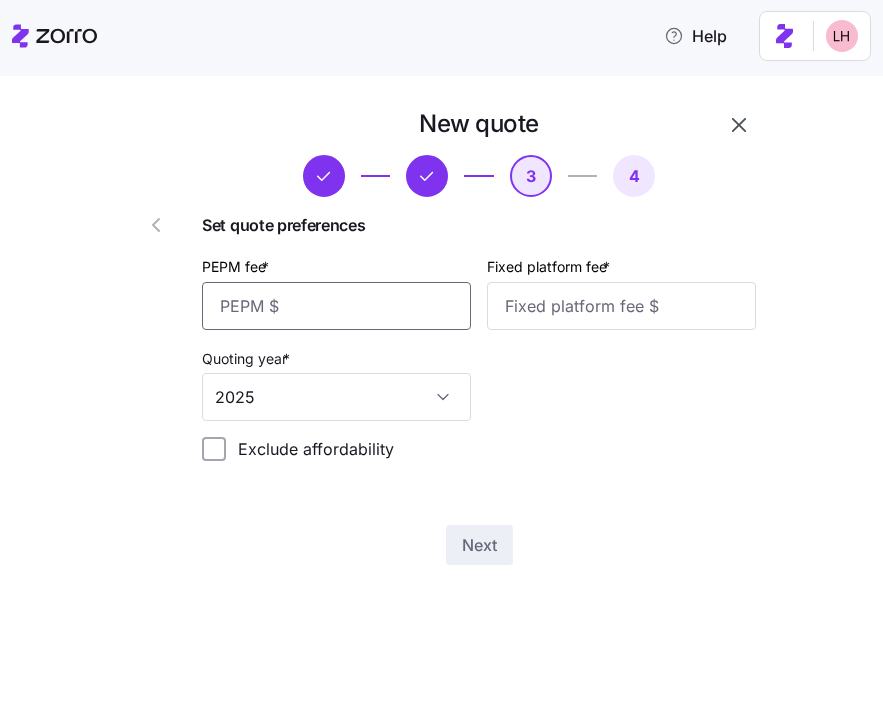 click on "PEPM fee  *" at bounding box center (336, 306) 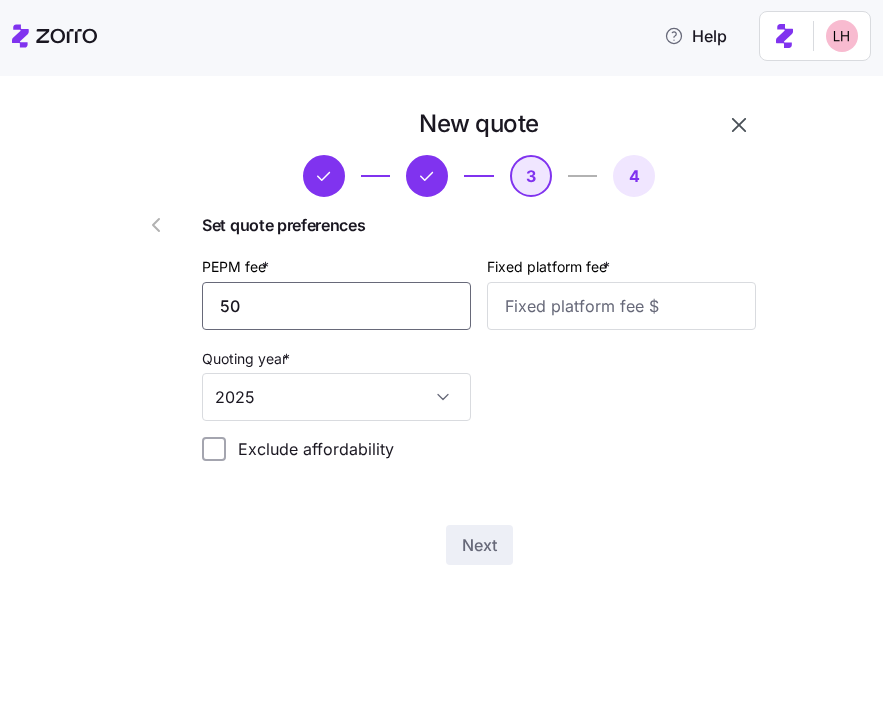 type on "50" 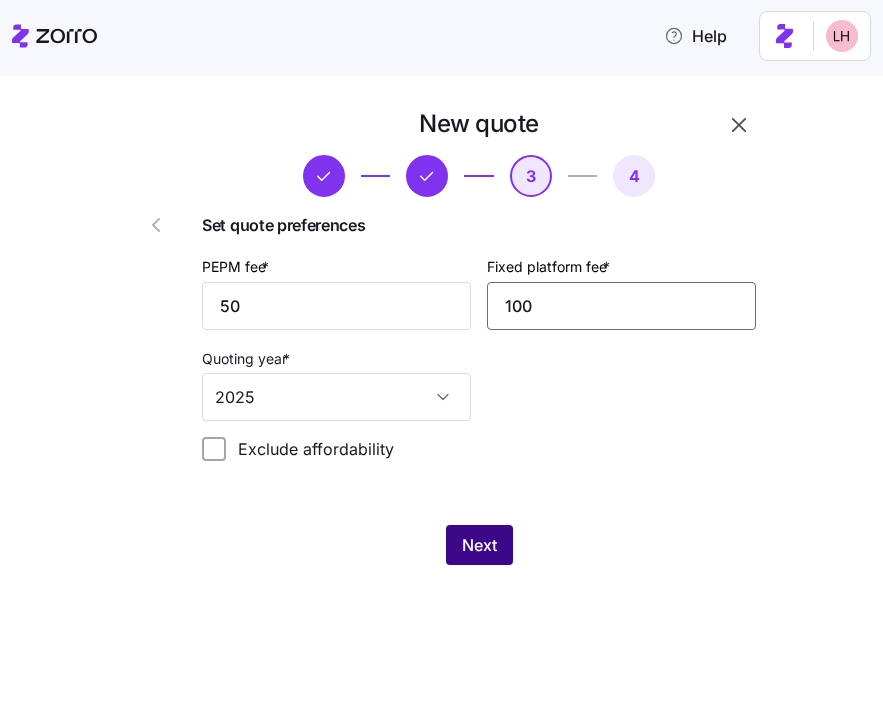 type on "100" 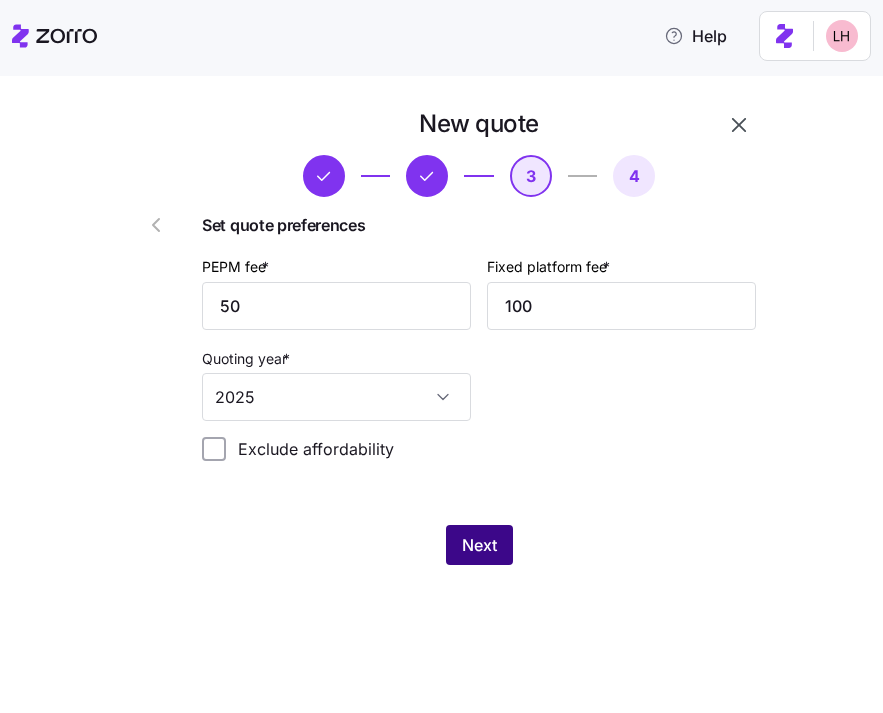 click on "Next" at bounding box center (479, 545) 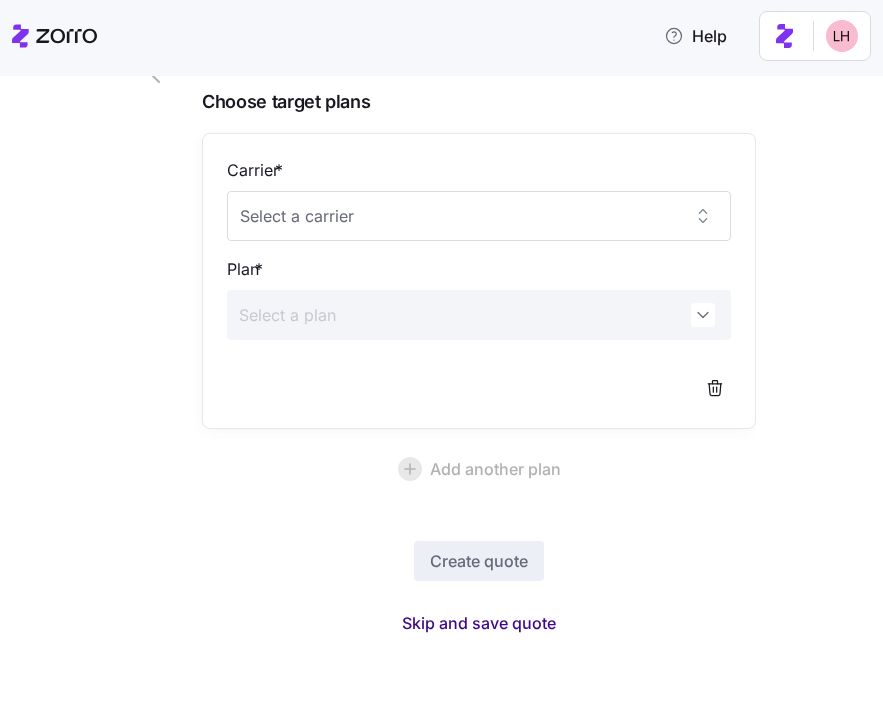 click on "Skip and save quote" at bounding box center [479, 623] 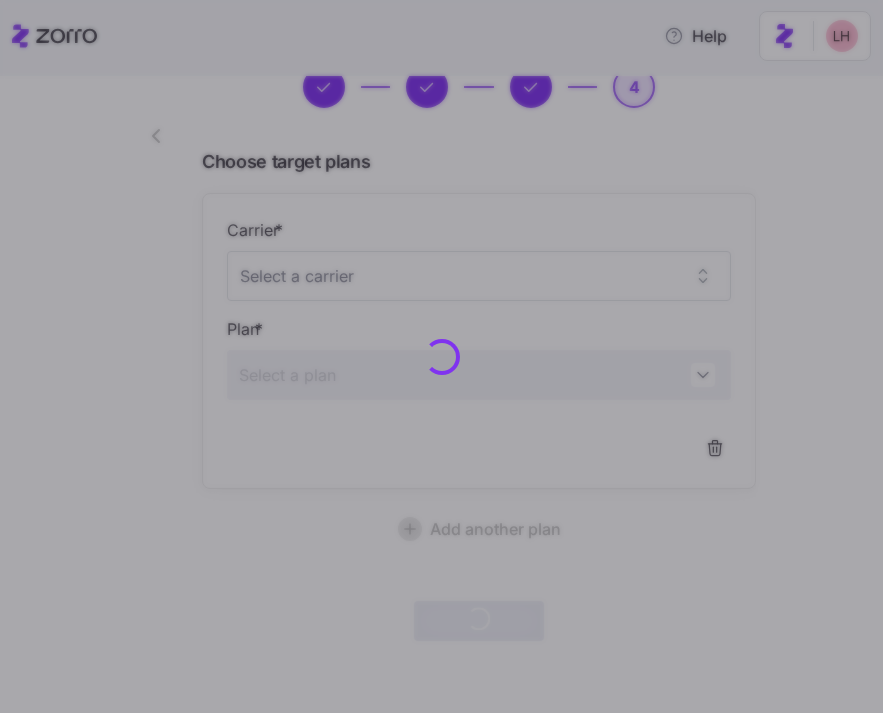 scroll, scrollTop: 89, scrollLeft: 0, axis: vertical 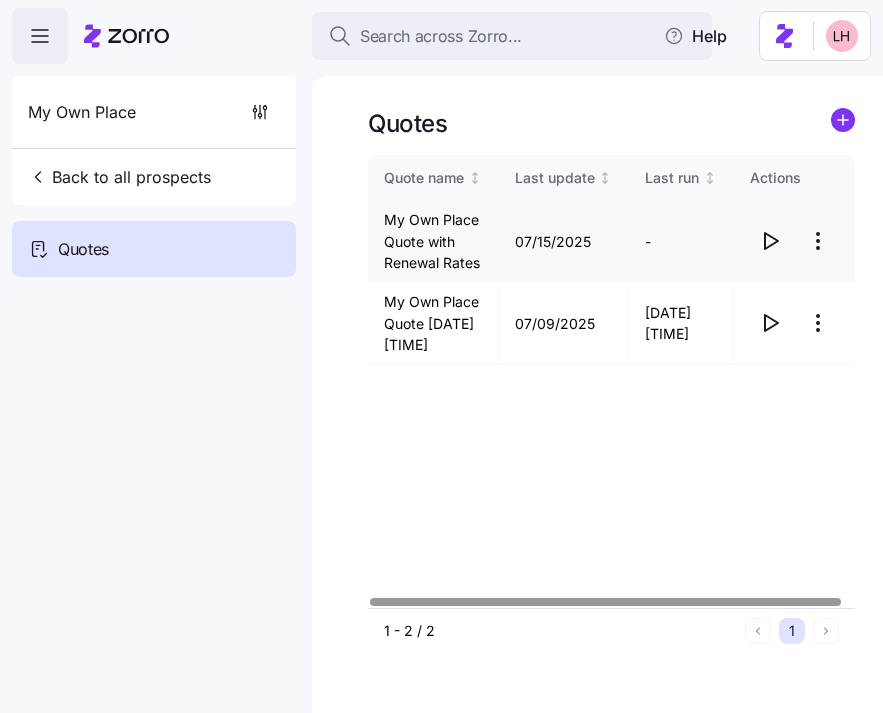 click 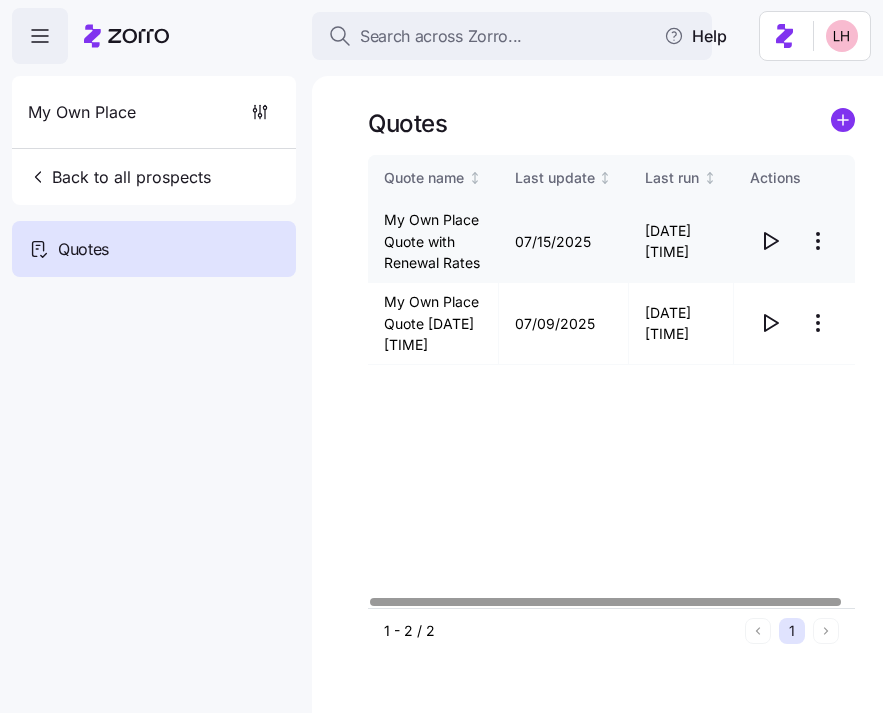click on "Search across Zorro... Help My Own Place Back to all prospects Quotes Quotes Quote name Last update Last run Actions My Own Place Quote with Renewal Rates 07/15/2025 07/15/2025 8:31 AM My Own Place Quote 07/07/2025 6:55 AM 07/09/2025 07/09/2025 5:32 AM 1 - 2 / 2 1 Quotes" at bounding box center (441, 350) 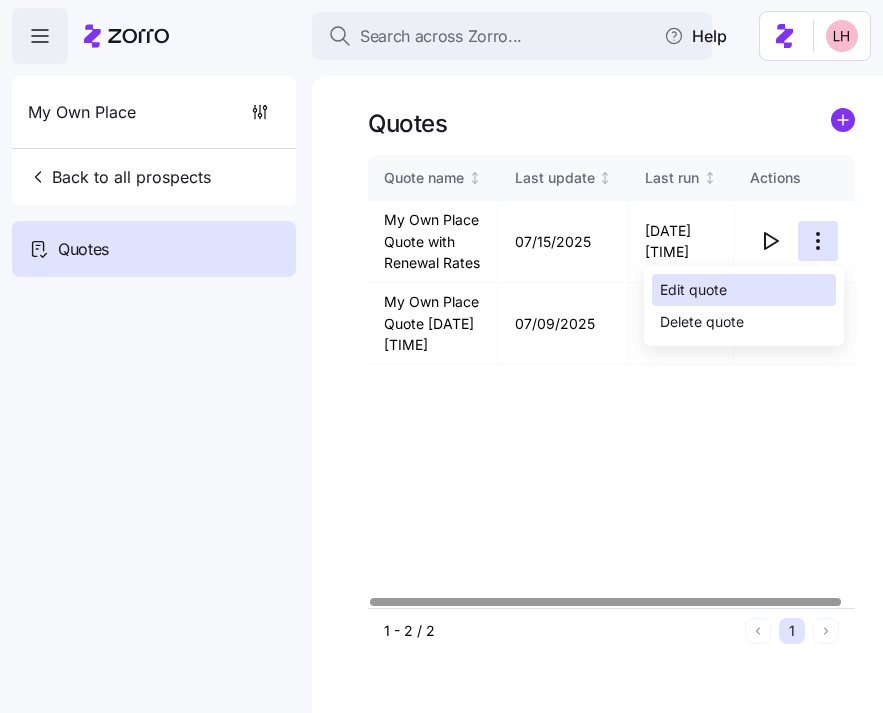 click on "Edit quote" at bounding box center (693, 290) 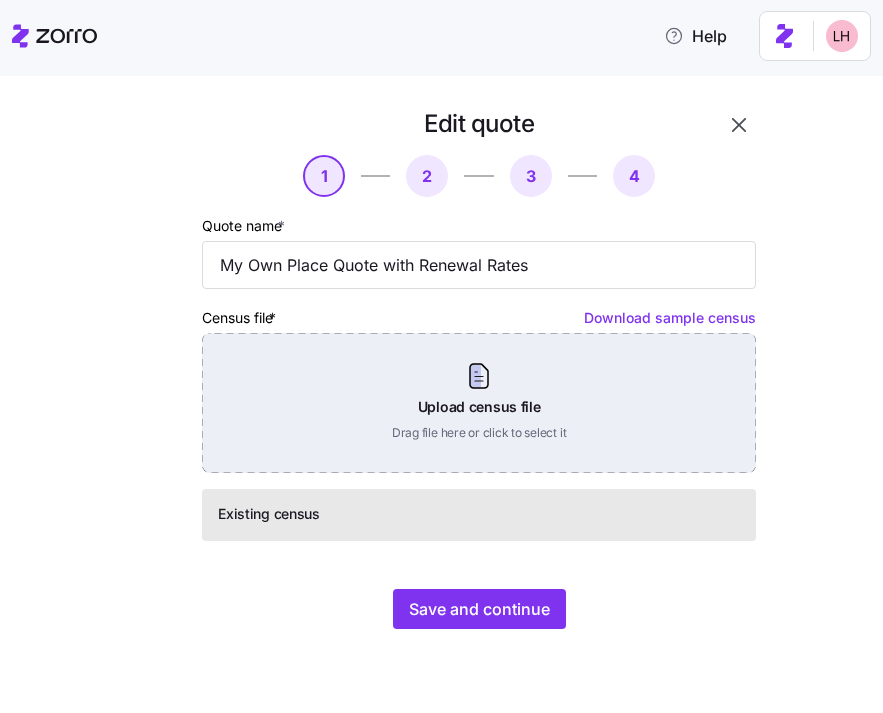 click on "Upload census file Drag file here or click to select it" at bounding box center [479, 403] 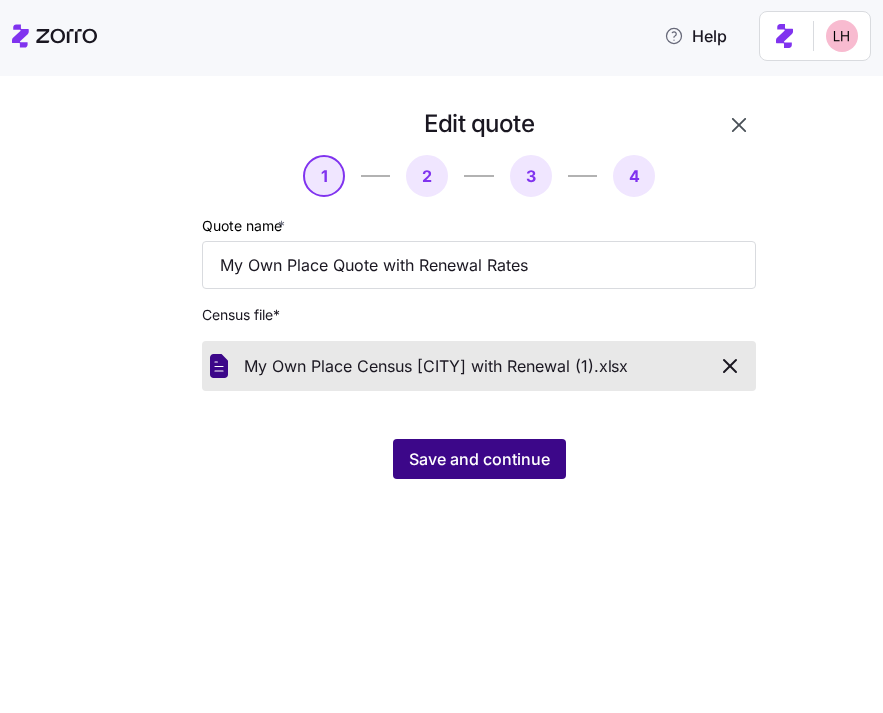 click on "Save and continue" at bounding box center [479, 459] 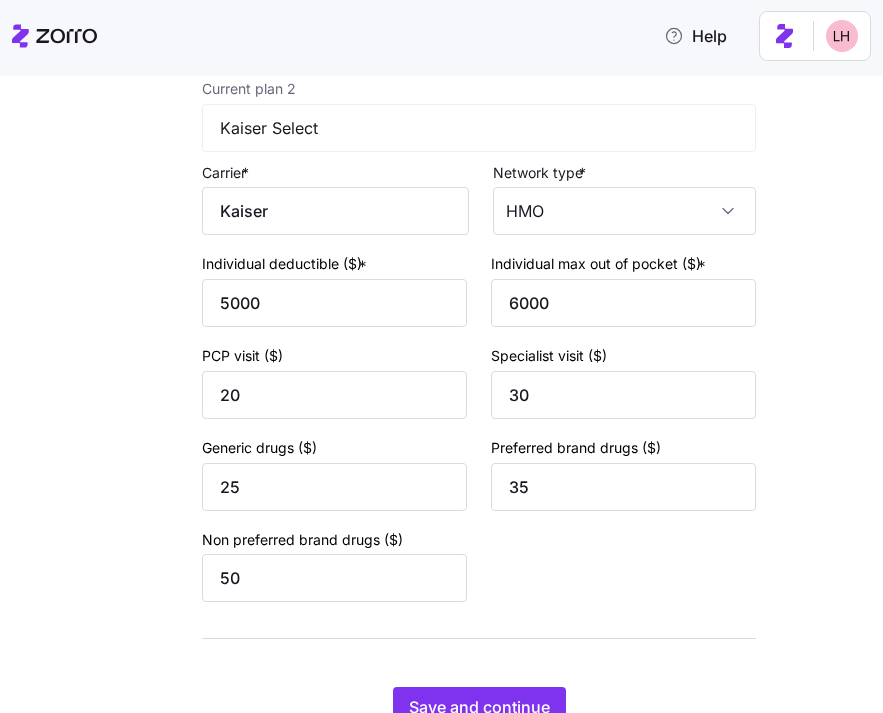 scroll, scrollTop: 843, scrollLeft: 0, axis: vertical 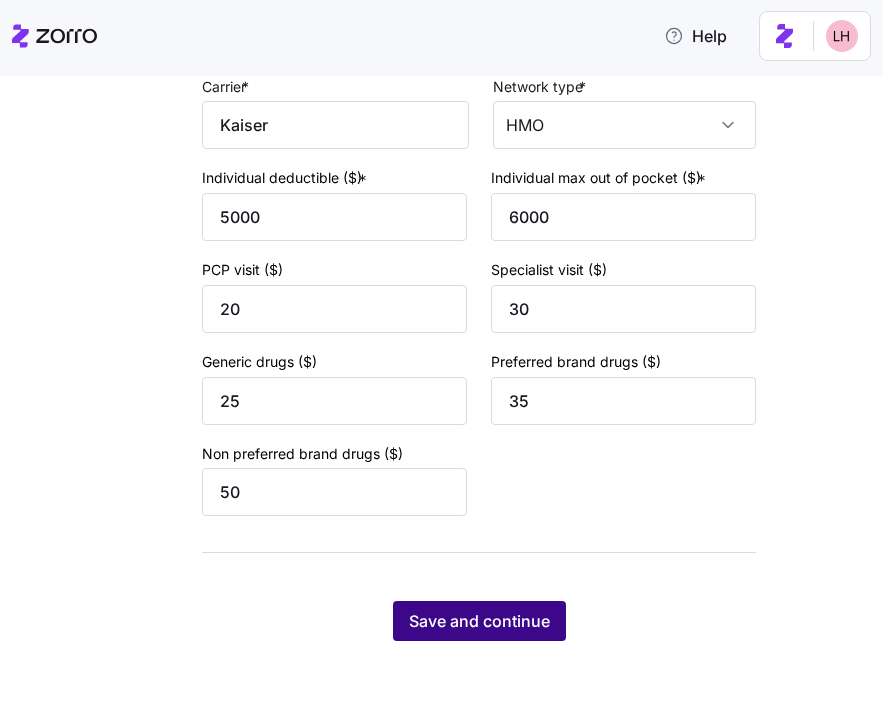 click on "Save and continue" at bounding box center [479, 621] 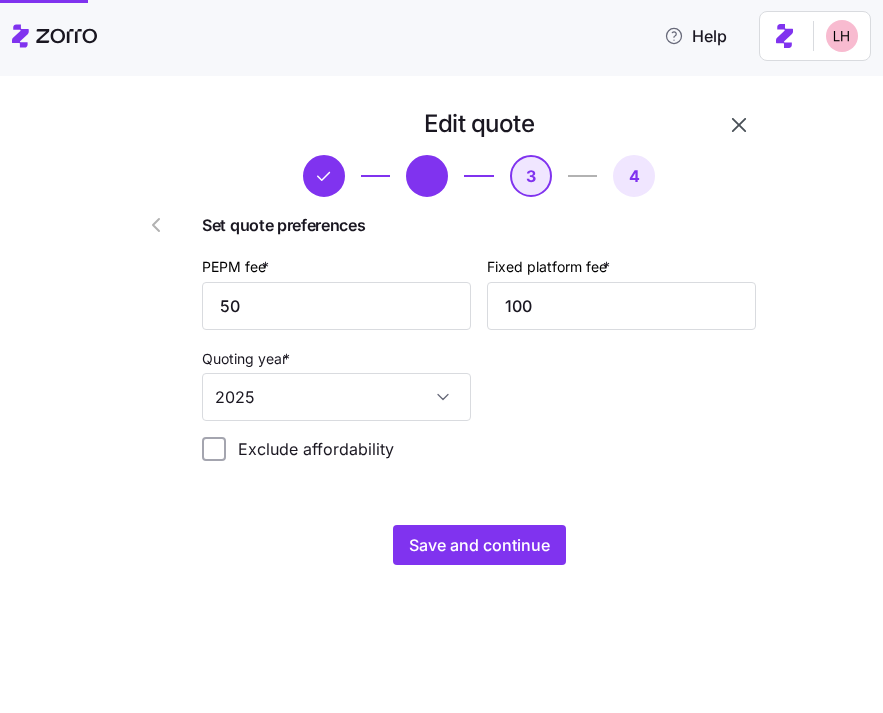 scroll, scrollTop: 0, scrollLeft: 0, axis: both 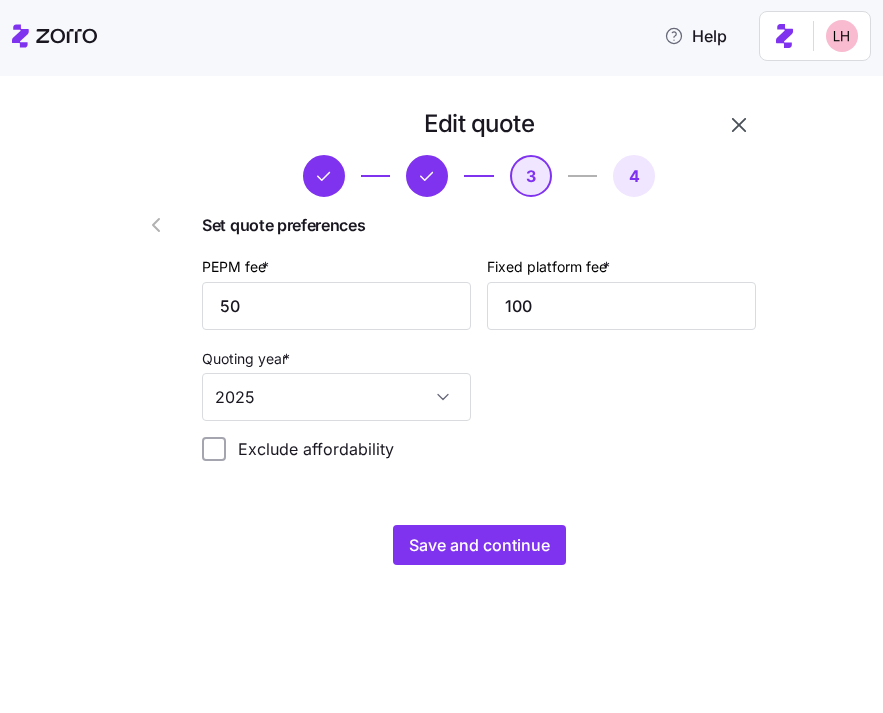 click on "Edit quote 3 4 Set quote preferences PEPM fee  * 50 Fixed platform fee  * 100 Quoting year  * 2025 Exclude affordability Save and continue" at bounding box center (456, 348) 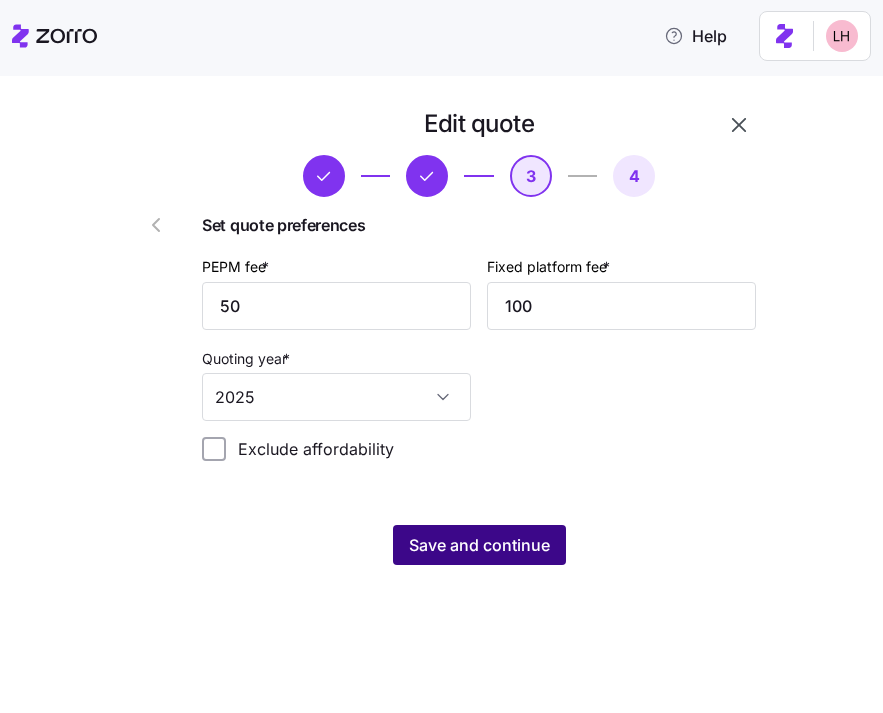 click on "Save and continue" at bounding box center [479, 545] 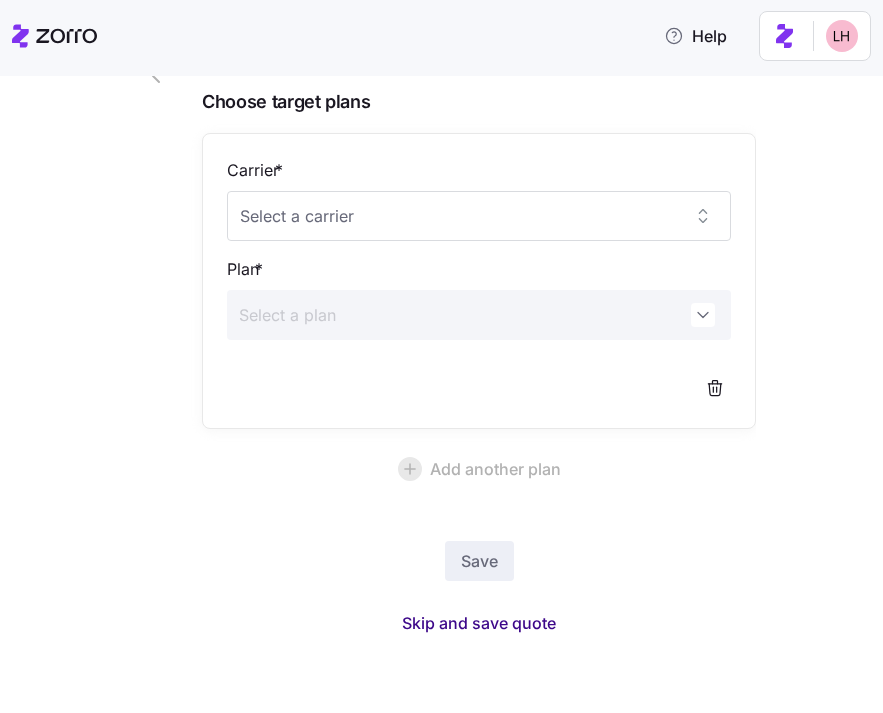 click on "Skip and save quote" at bounding box center [479, 623] 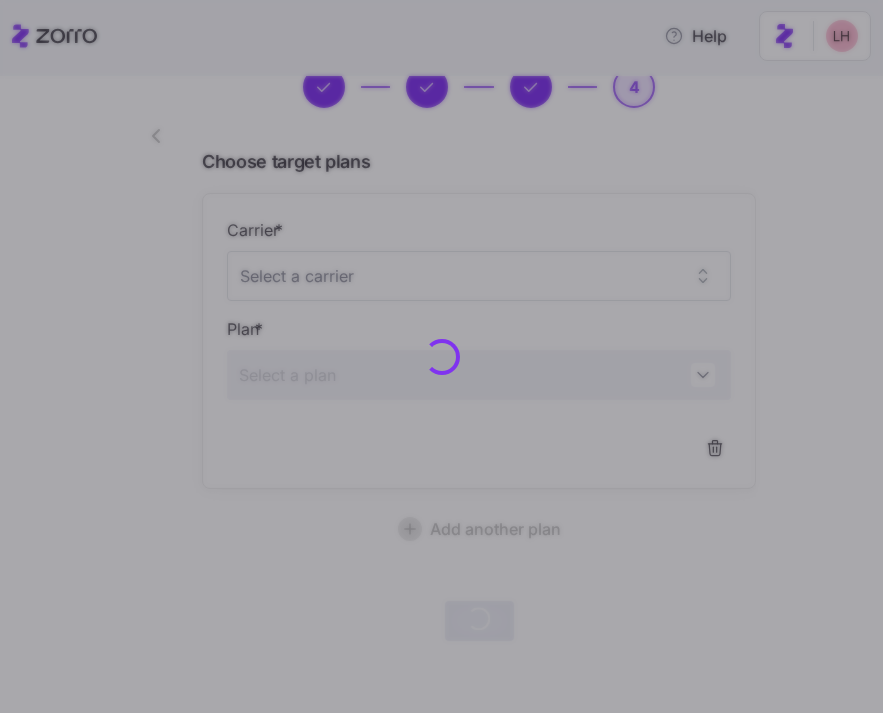 scroll, scrollTop: 89, scrollLeft: 0, axis: vertical 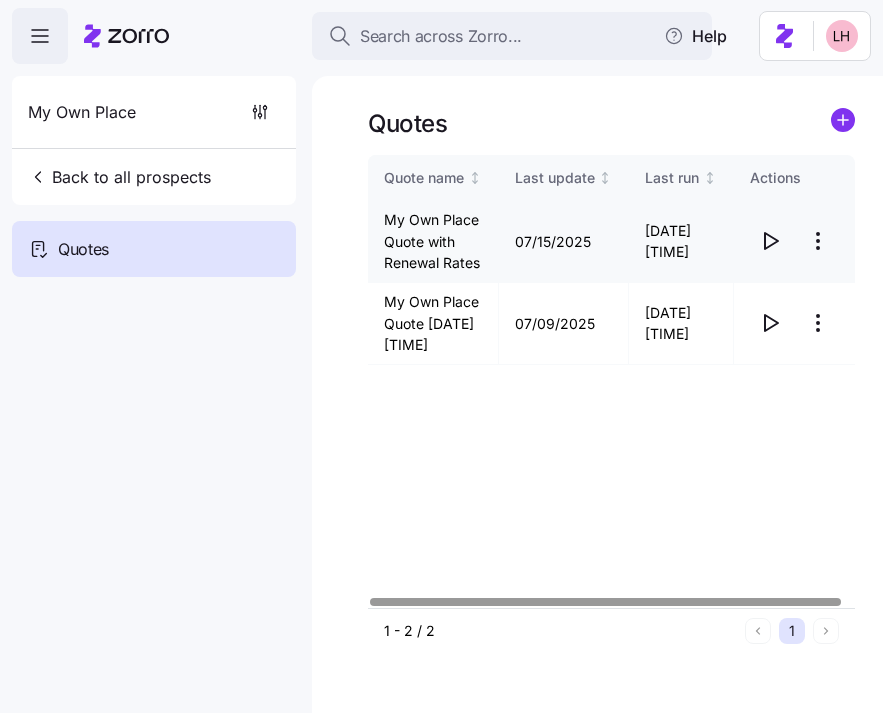 click 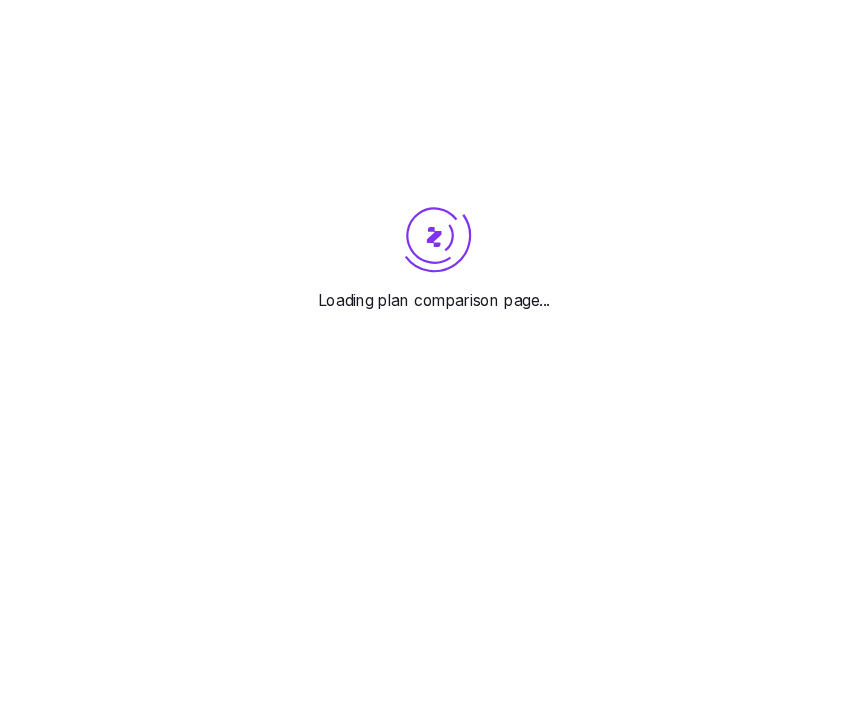 scroll, scrollTop: 0, scrollLeft: 0, axis: both 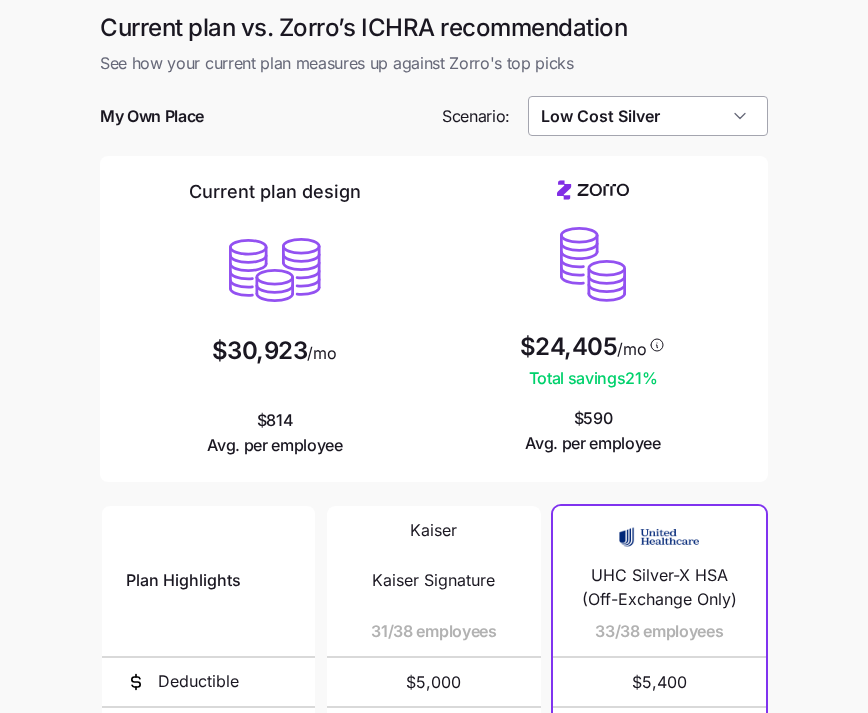 click on "Low Cost Silver" at bounding box center [648, 116] 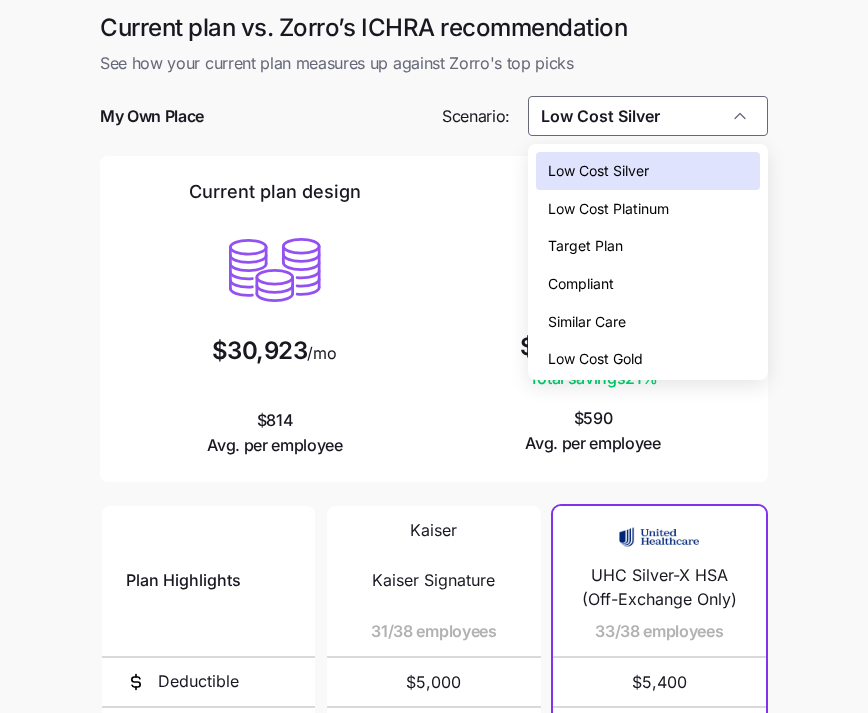 click on "Compliant" at bounding box center [581, 284] 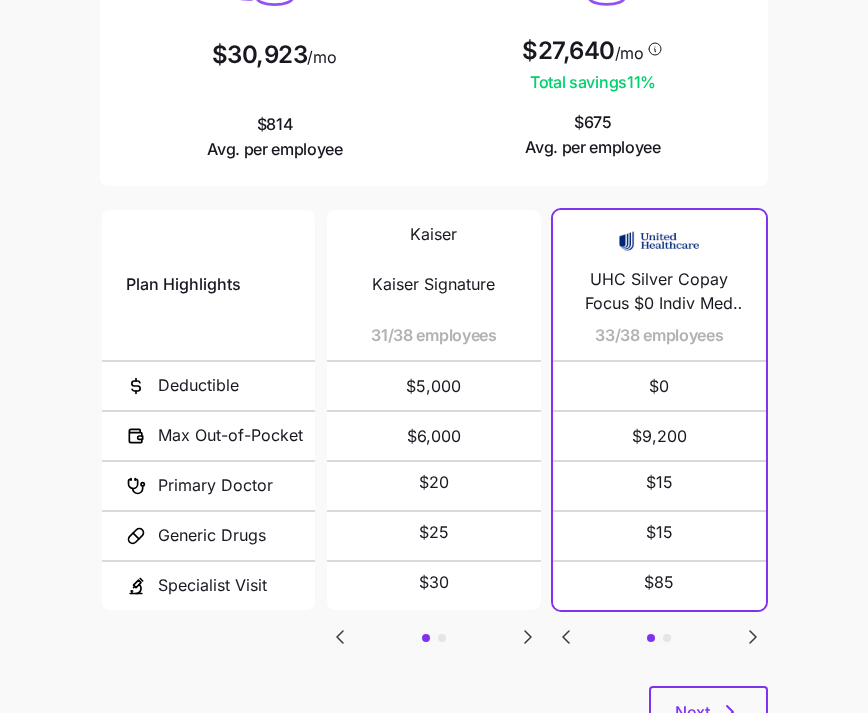 scroll, scrollTop: 299, scrollLeft: 0, axis: vertical 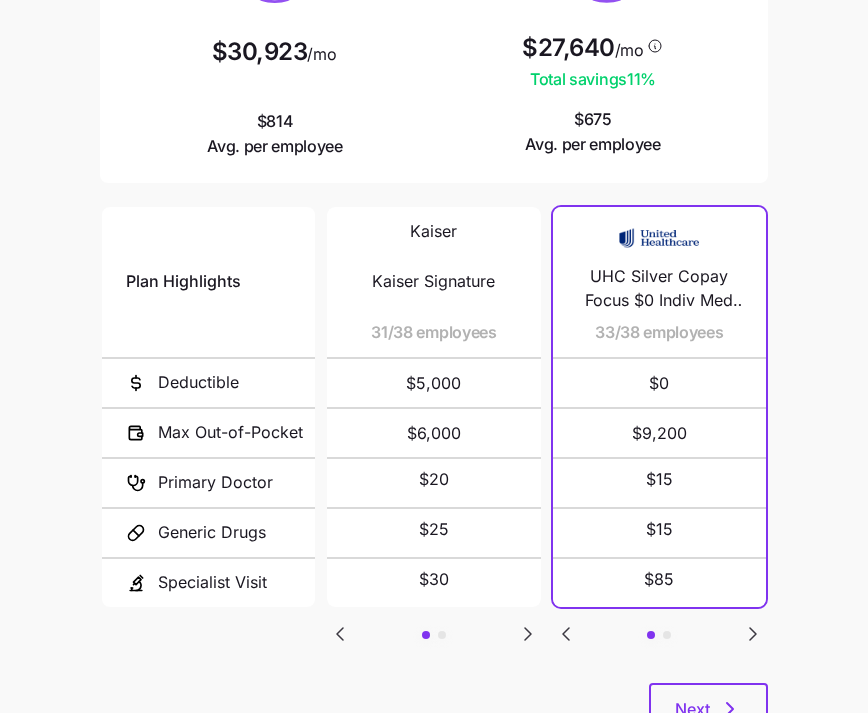 click on "Current plan vs. Zorro’s ICHRA recommendation See how your current plan measures up against Zorro's top picks My Own Place Scenario: Compliant Current plan design $30,923 /mo $814 Avg. per employee $27,640 /mo Total savings  11 % $675 Avg. per employee Plan Highlights Deductible Max Out-of-Pocket Primary Doctor Generic Drugs Specialist Visit Kaiser Kaiser Signature 31/38 employees $5,000 $6,000 $20 $25 $30 Kaiser Kaiser Select 7/38 employees $5,000 $6,000 $20 $25 $30 UHC Silver Copay Focus $0 Indiv Med Ded 33/38 employees $0 $9,200 $15 $15 $85 KP DC Silver Virtual Forward 3500 Ded 5/38 employees $3,500 $8,000 $0 $5 not covered Next" at bounding box center [434, 247] 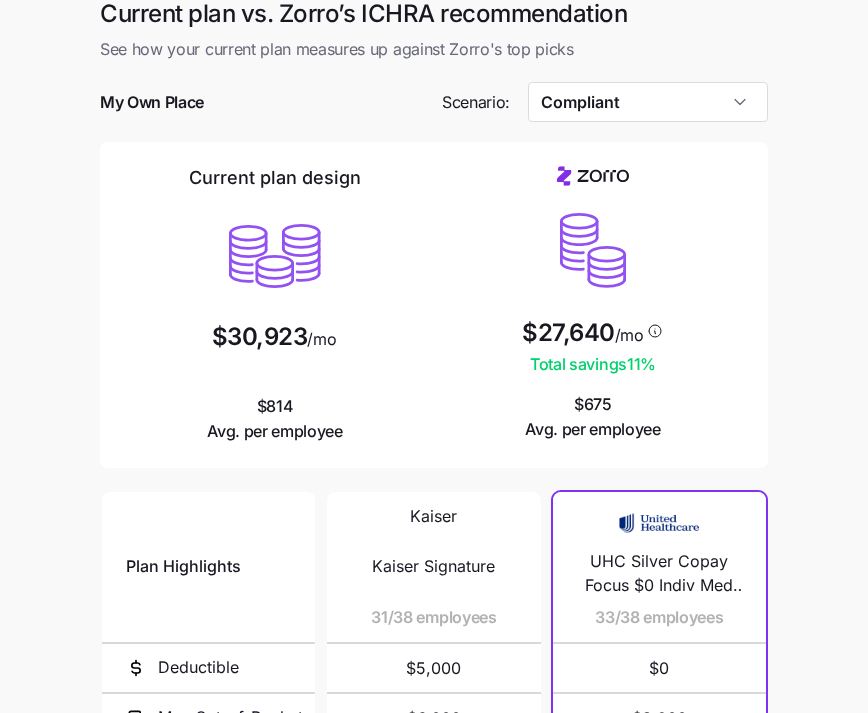 scroll, scrollTop: 0, scrollLeft: 0, axis: both 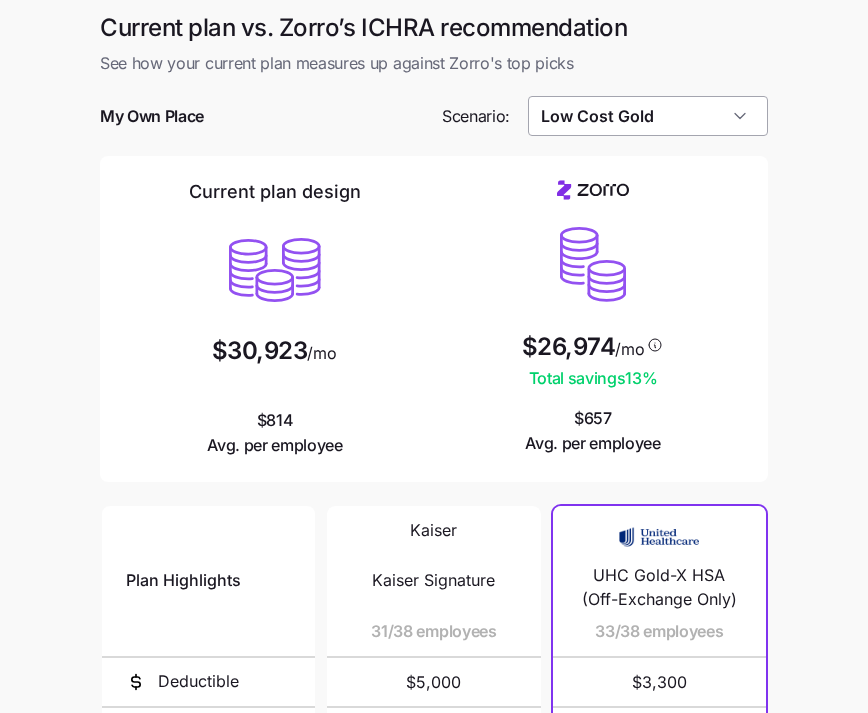 click on "Low Cost Gold" at bounding box center (648, 116) 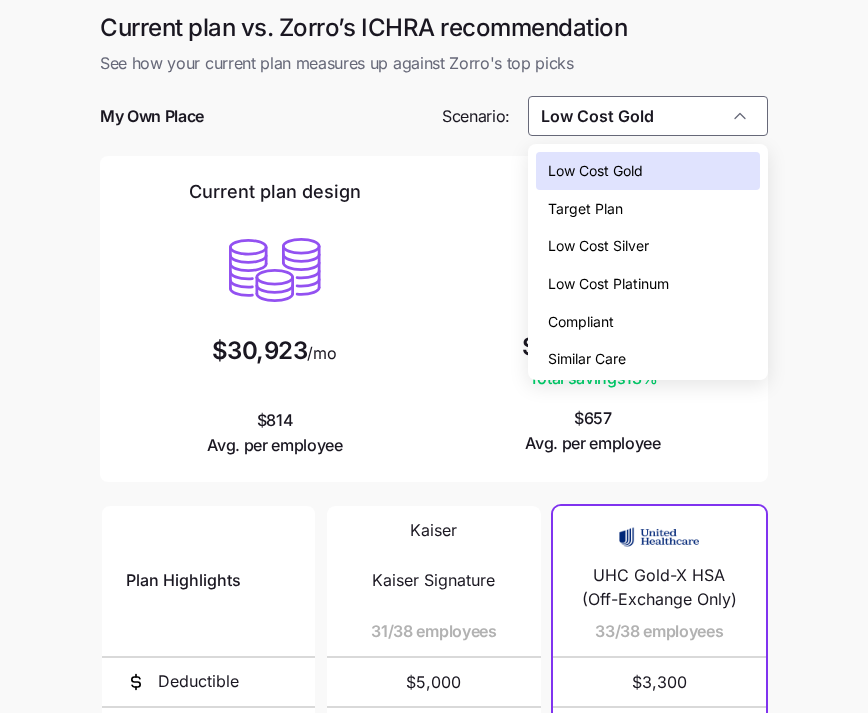click on "Compliant" at bounding box center (648, 322) 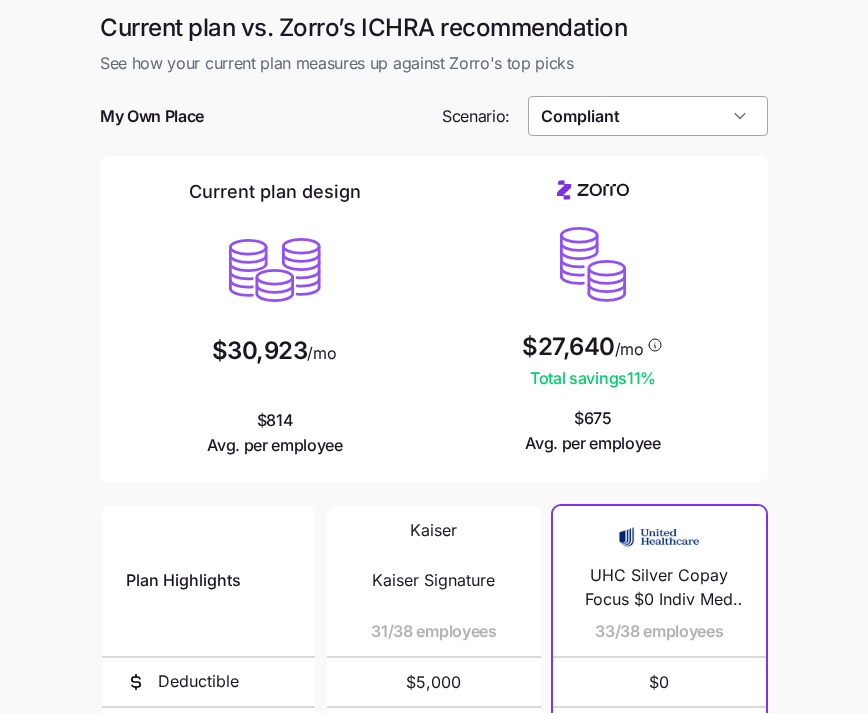 click on "Compliant" at bounding box center [648, 116] 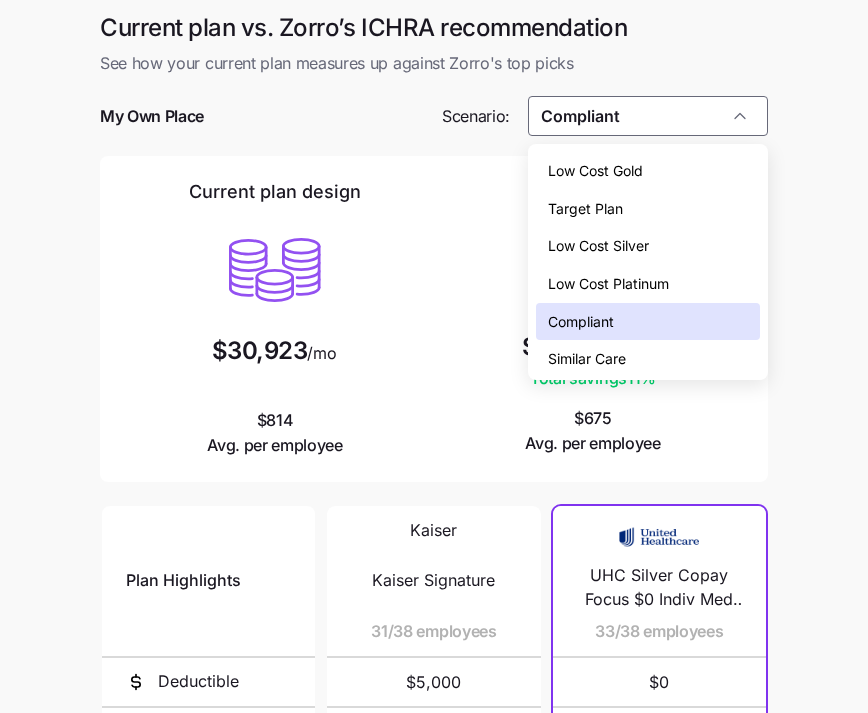 click on "Low Cost Gold" at bounding box center [648, 171] 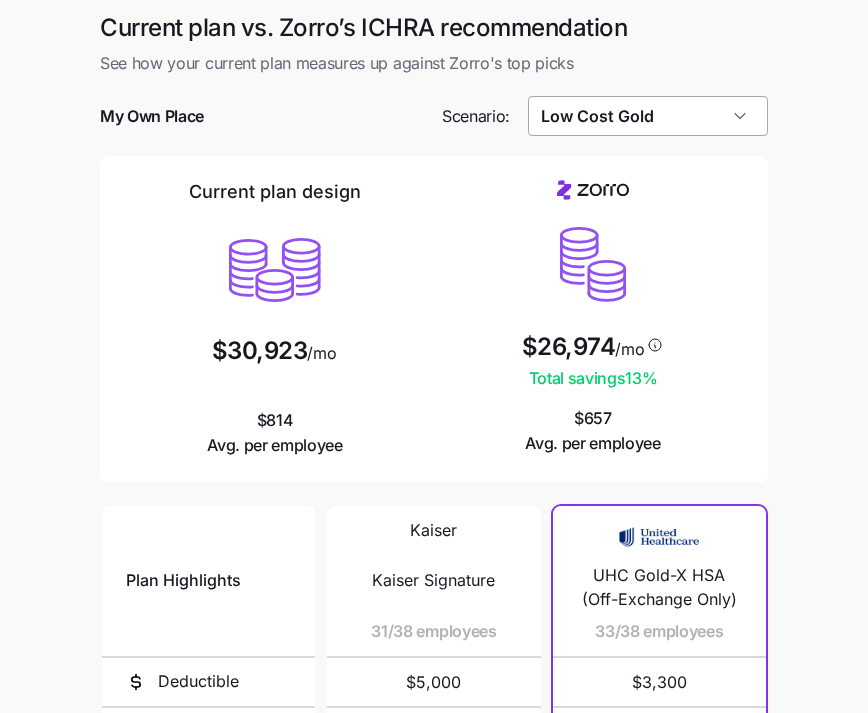 click on "Low Cost Gold" at bounding box center [648, 116] 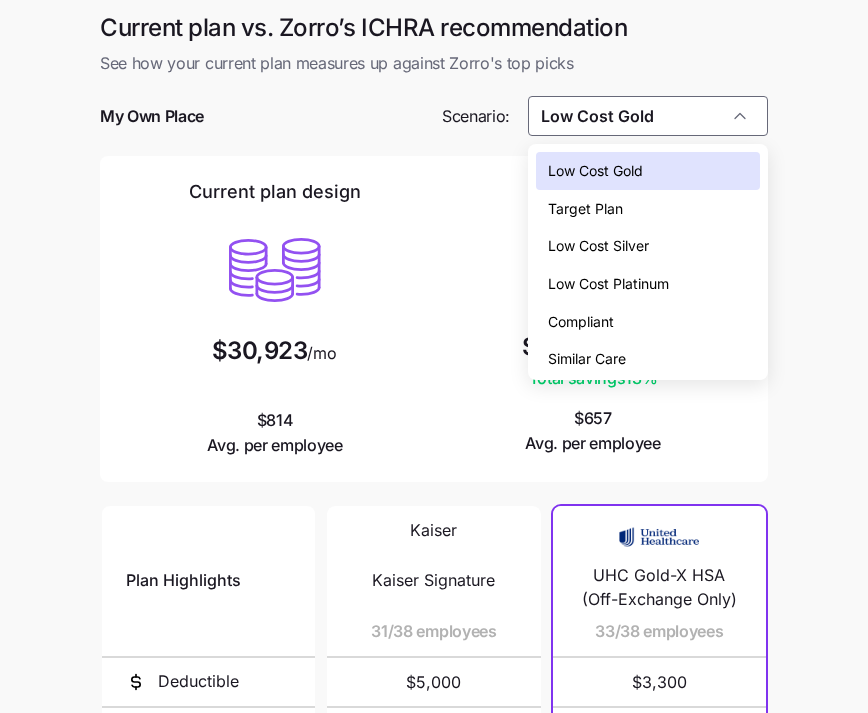 click on "Target Plan" at bounding box center [648, 209] 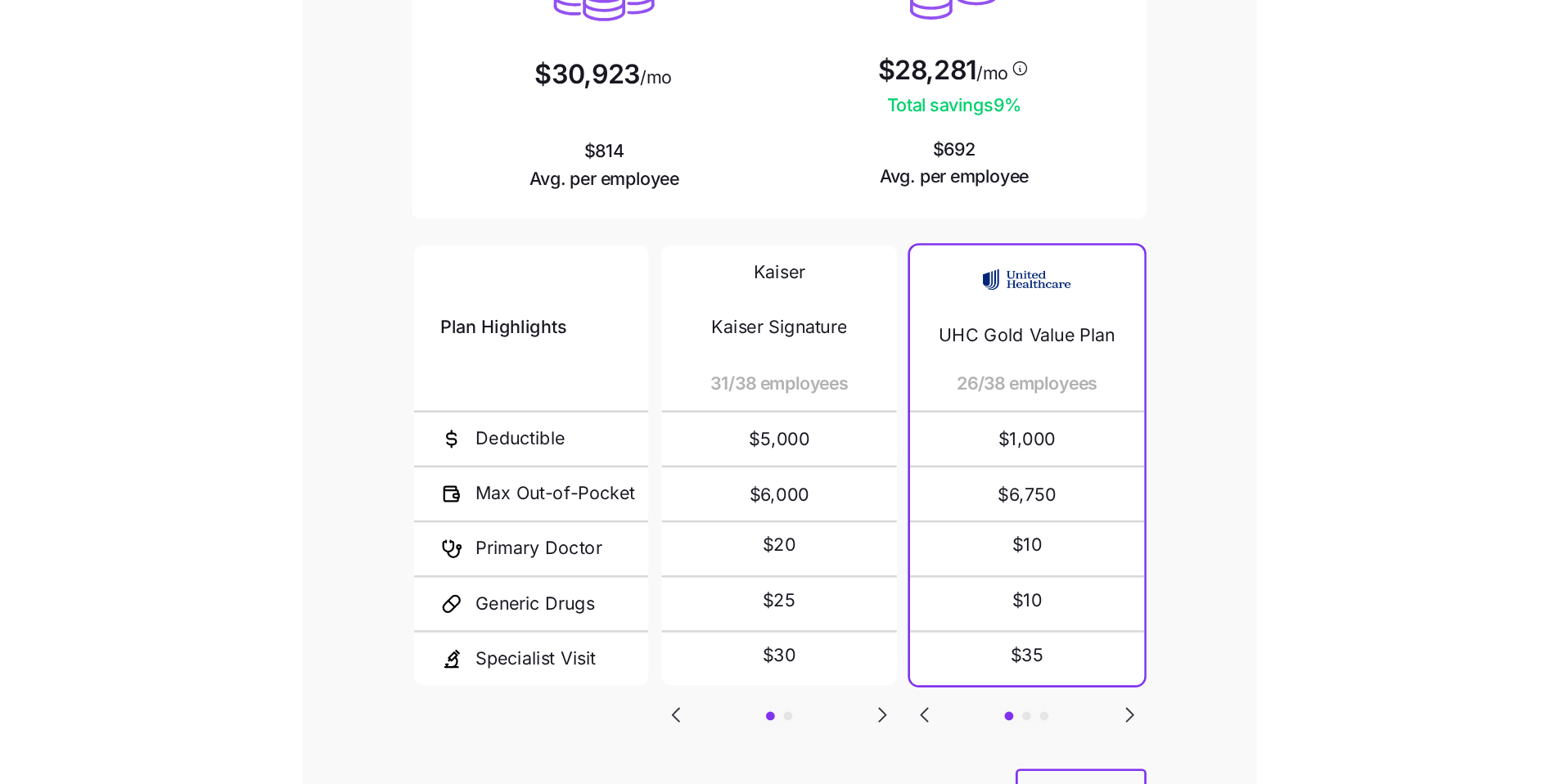 scroll, scrollTop: 0, scrollLeft: 0, axis: both 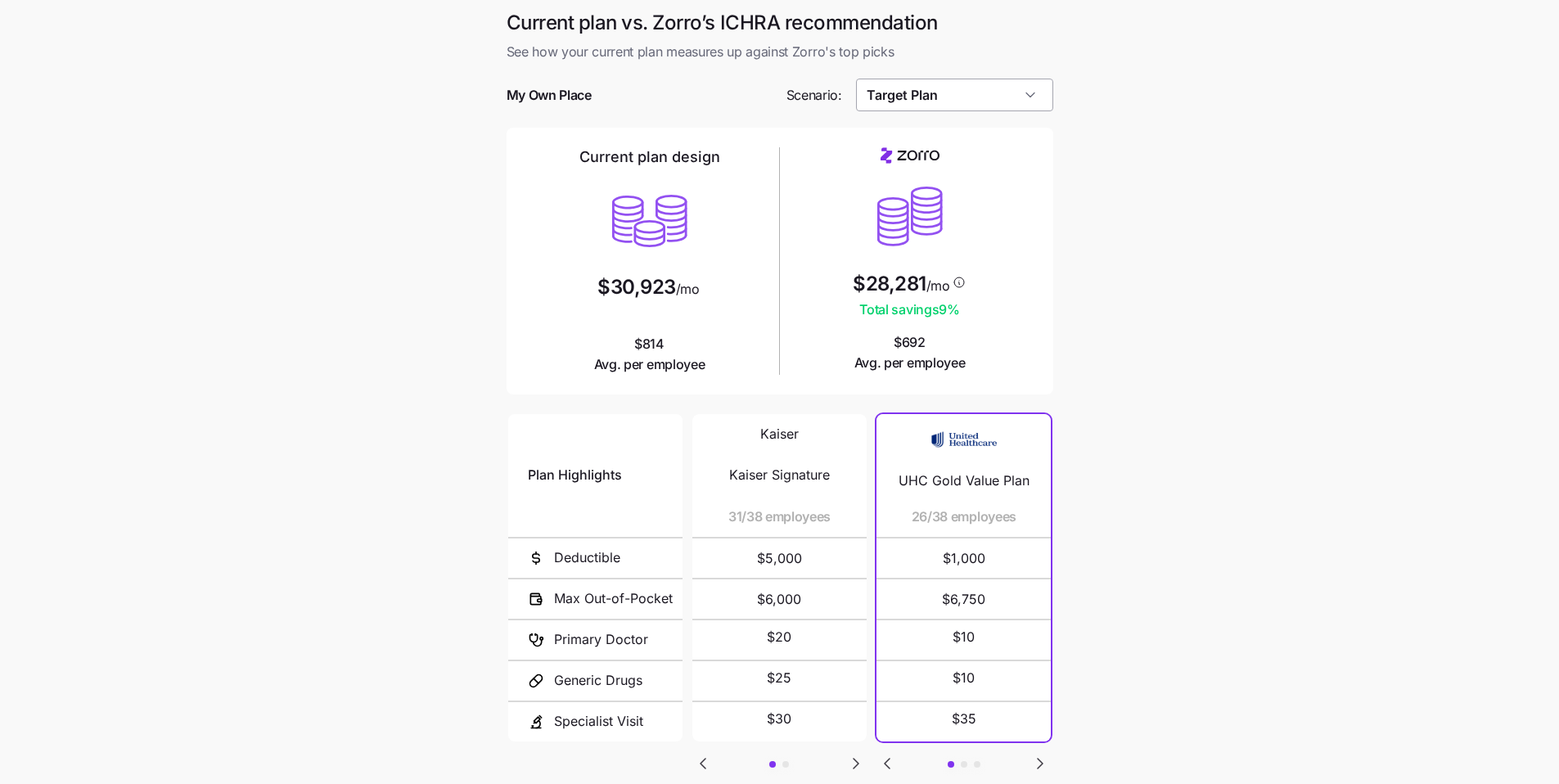 click on "Target Plan" at bounding box center [954, 95] 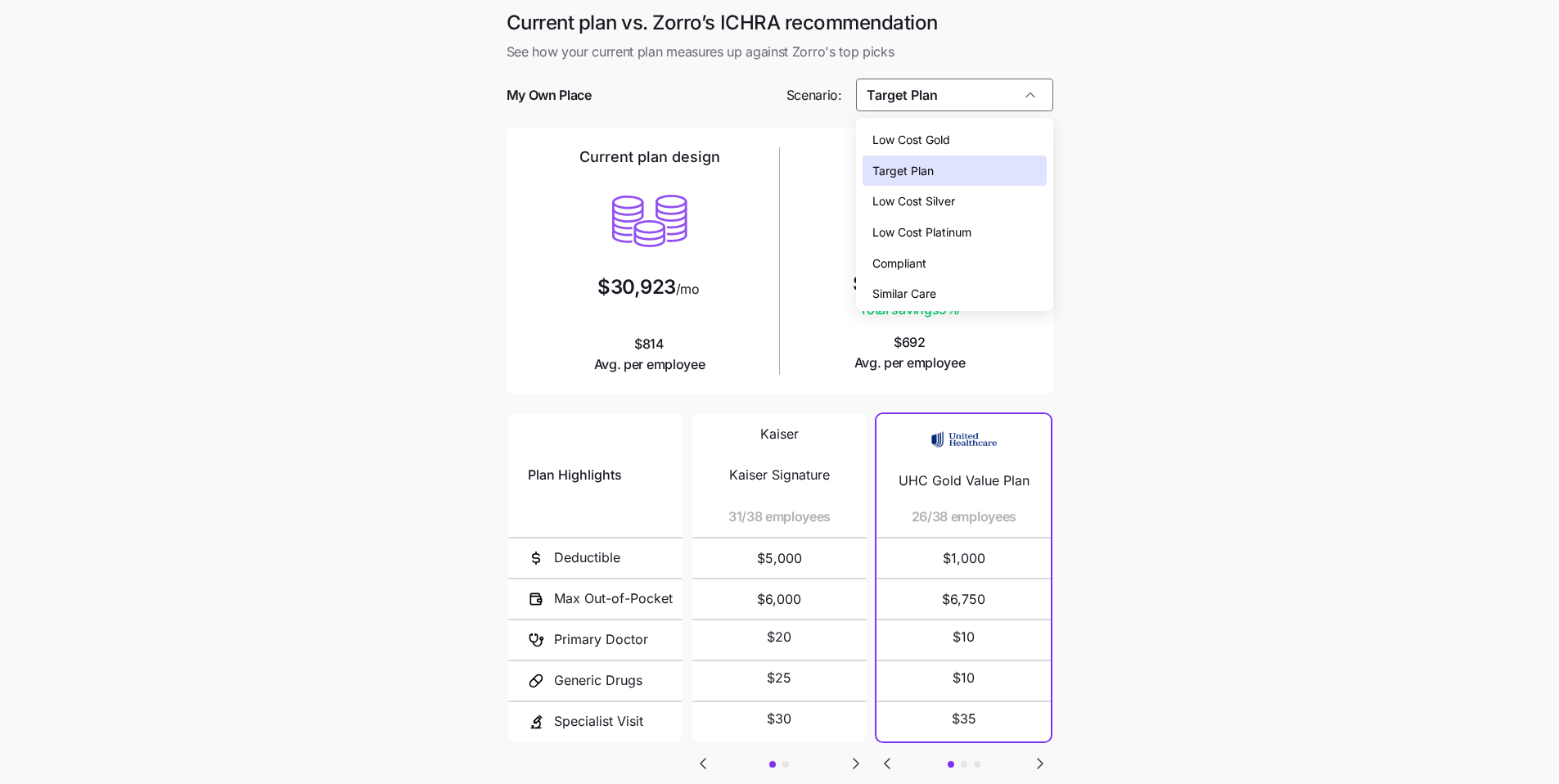 click on "Low Cost Gold" at bounding box center [954, 140] 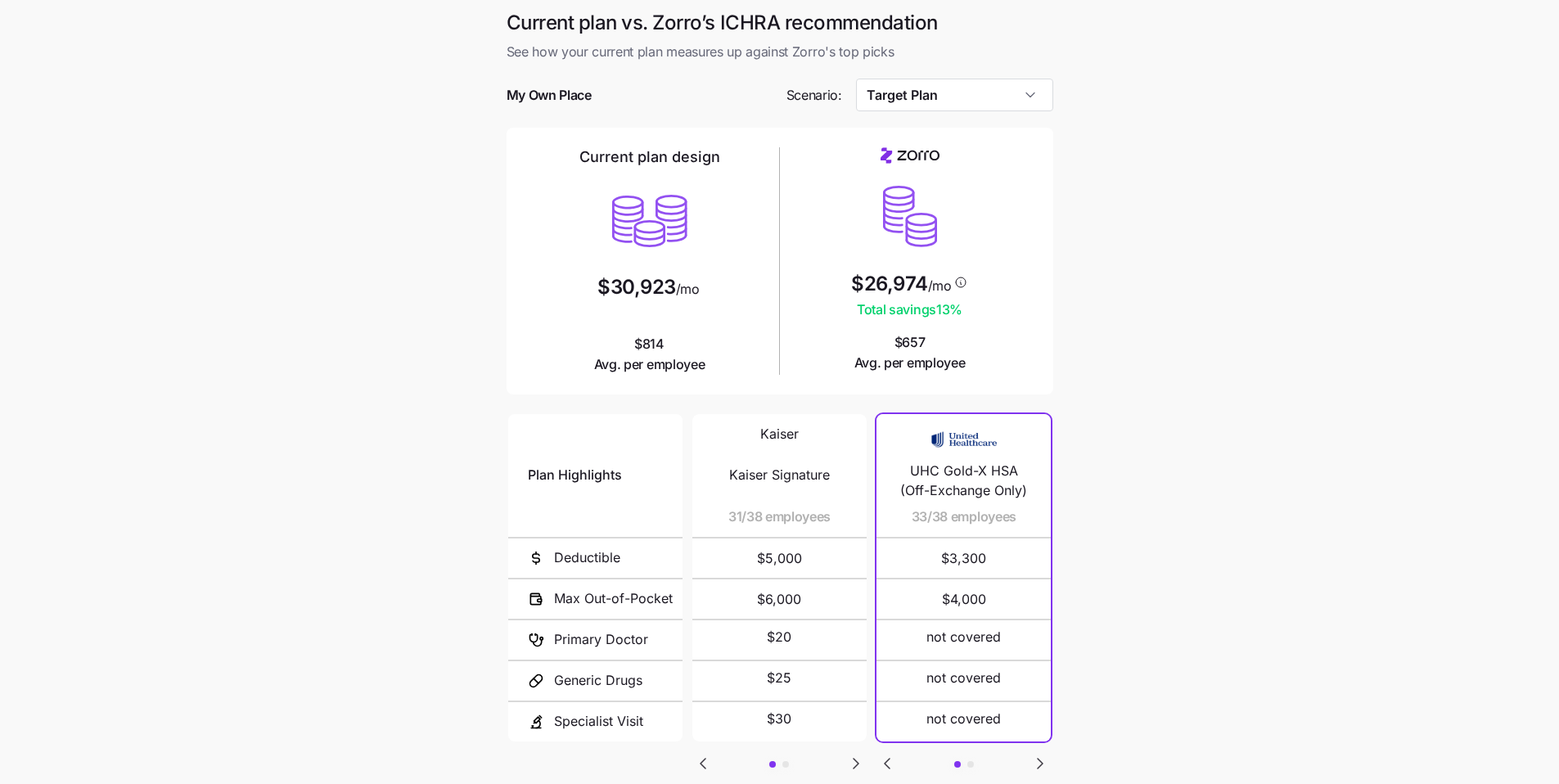 type on "Low Cost Gold" 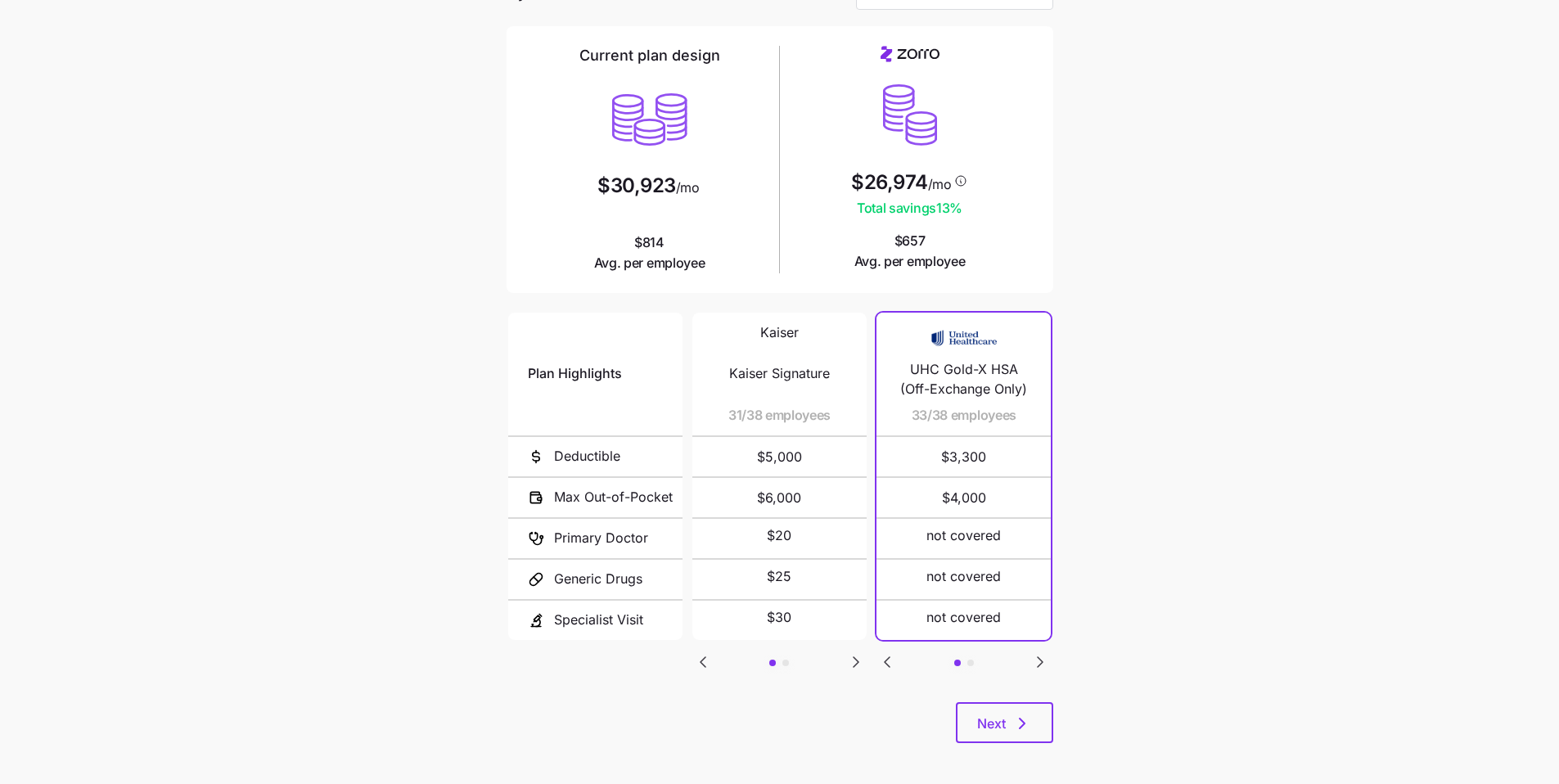 scroll, scrollTop: 110, scrollLeft: 0, axis: vertical 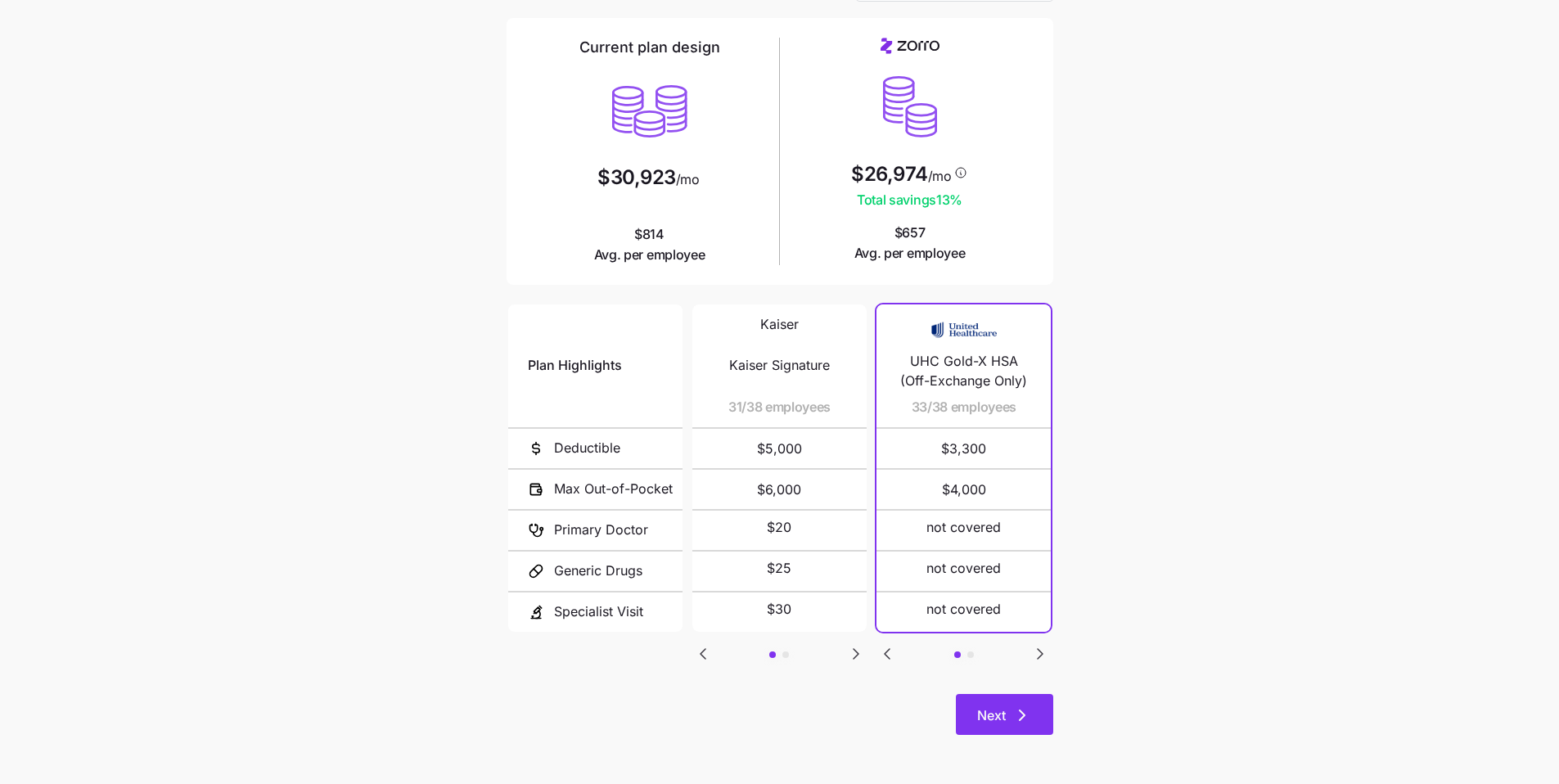 click on "Next" at bounding box center (1004, 714) 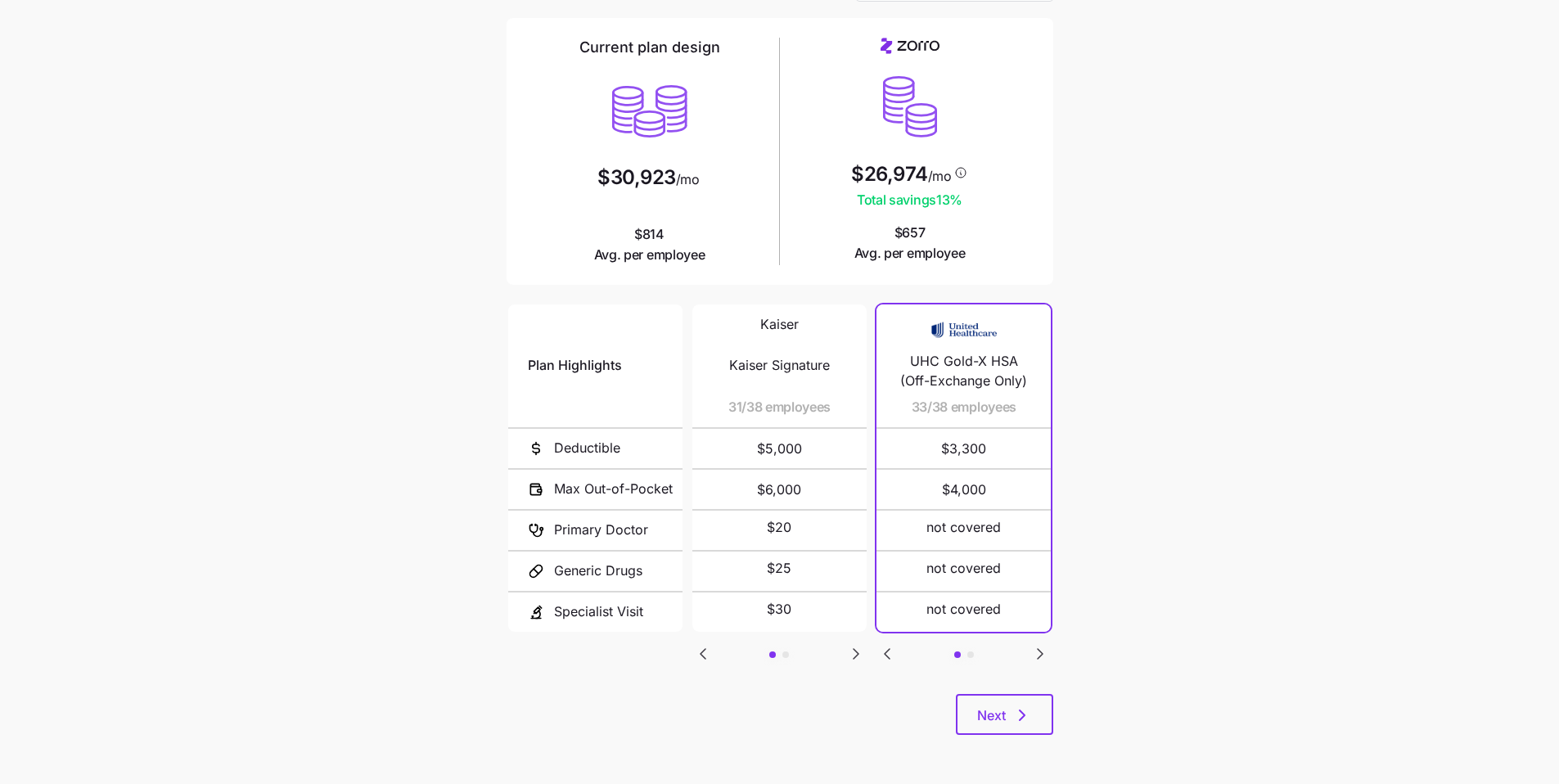 scroll, scrollTop: 0, scrollLeft: 0, axis: both 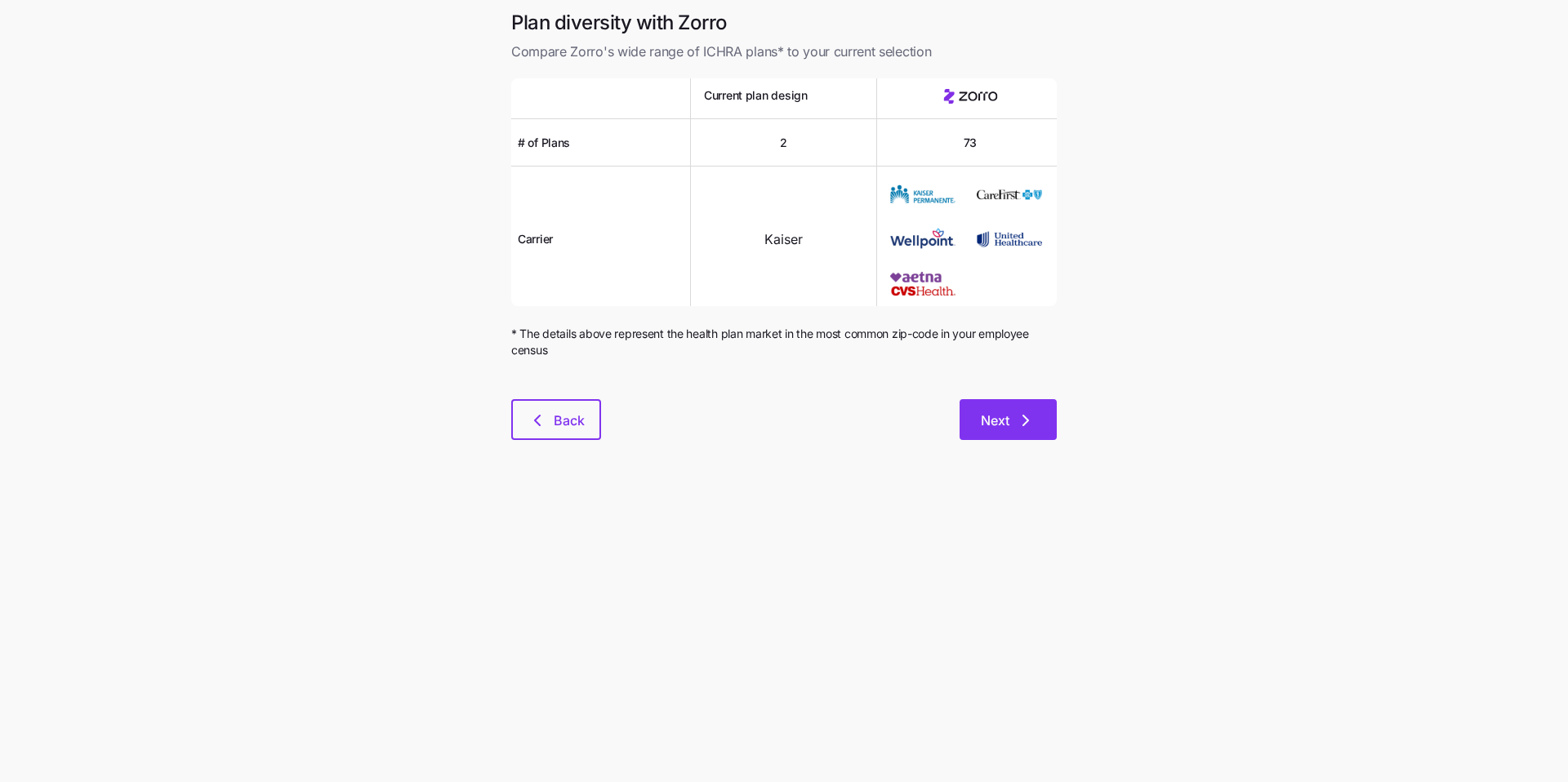 click on "Next" at bounding box center [1008, 420] 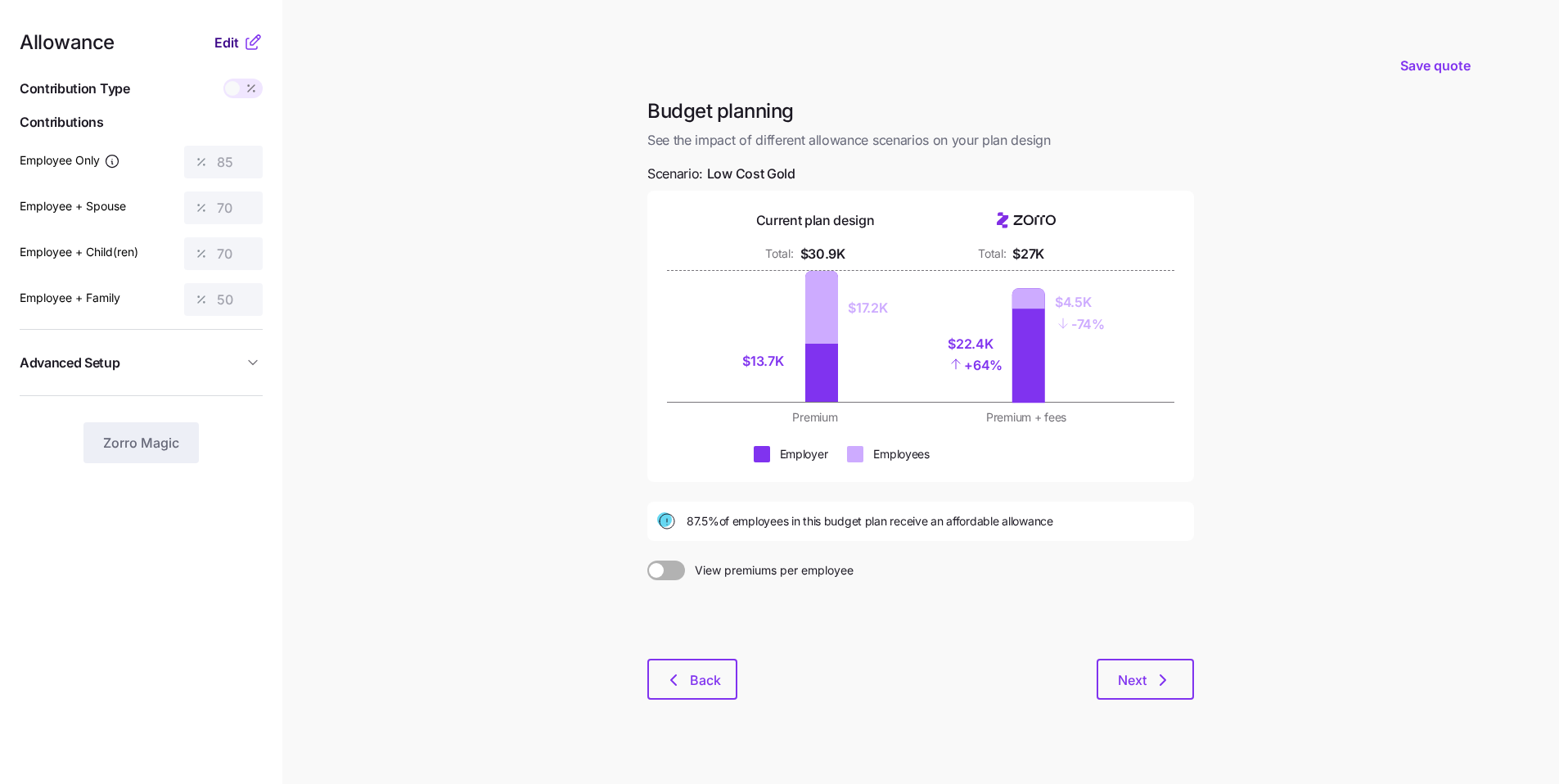 click on "Edit" at bounding box center [227, 43] 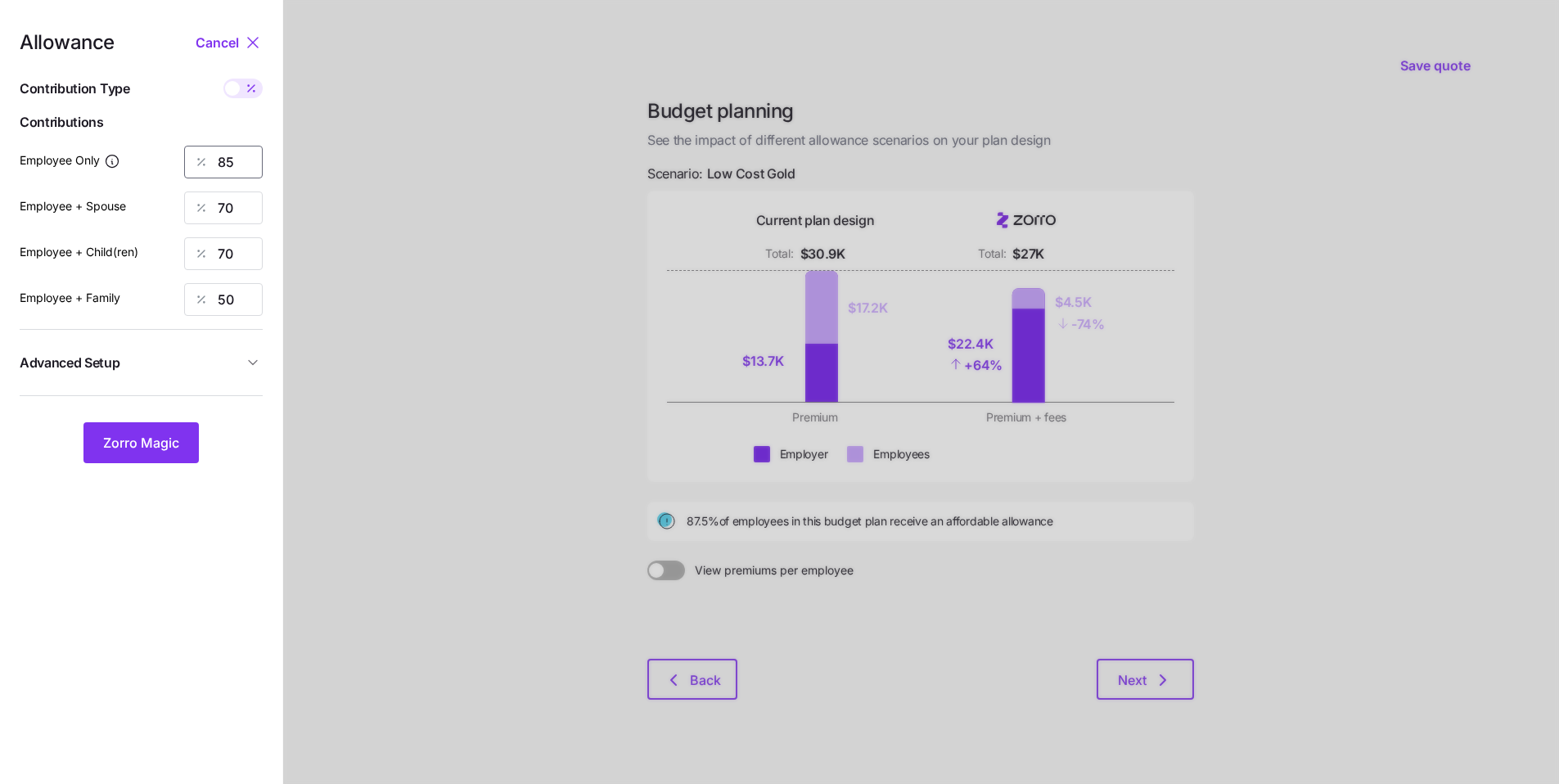 click on "85" at bounding box center (223, 162) 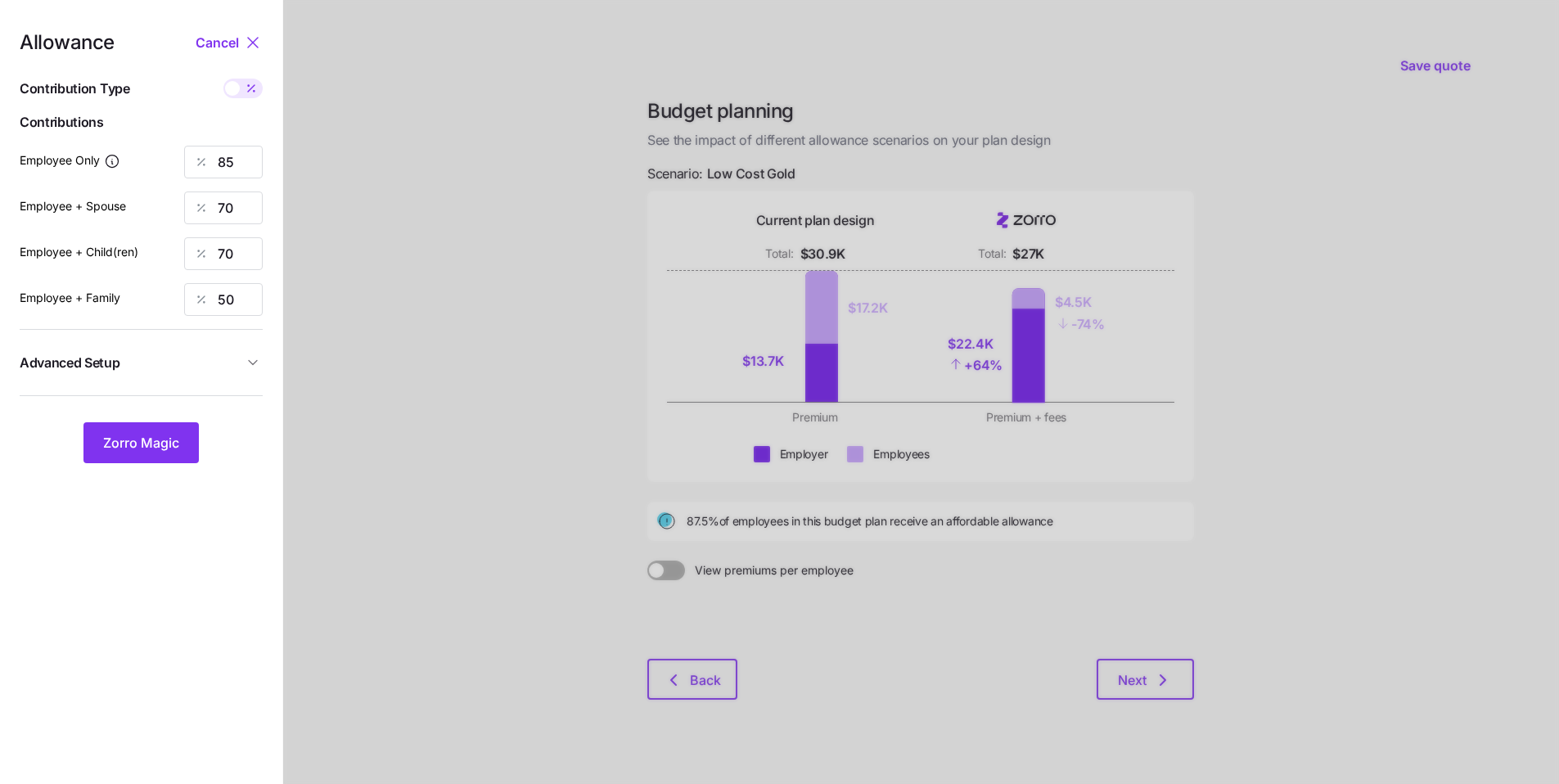 click at bounding box center [251, 88] 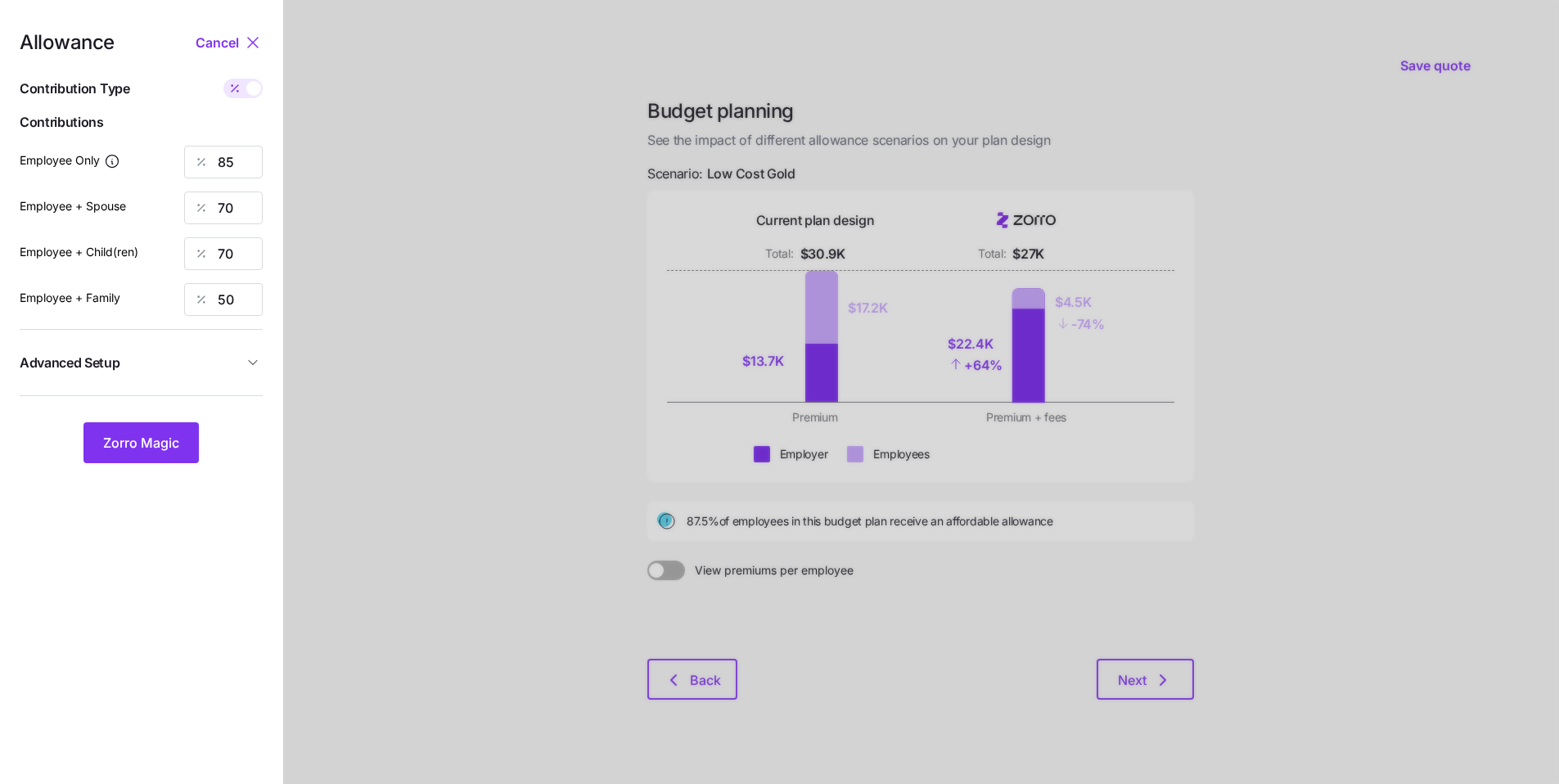 type on "500" 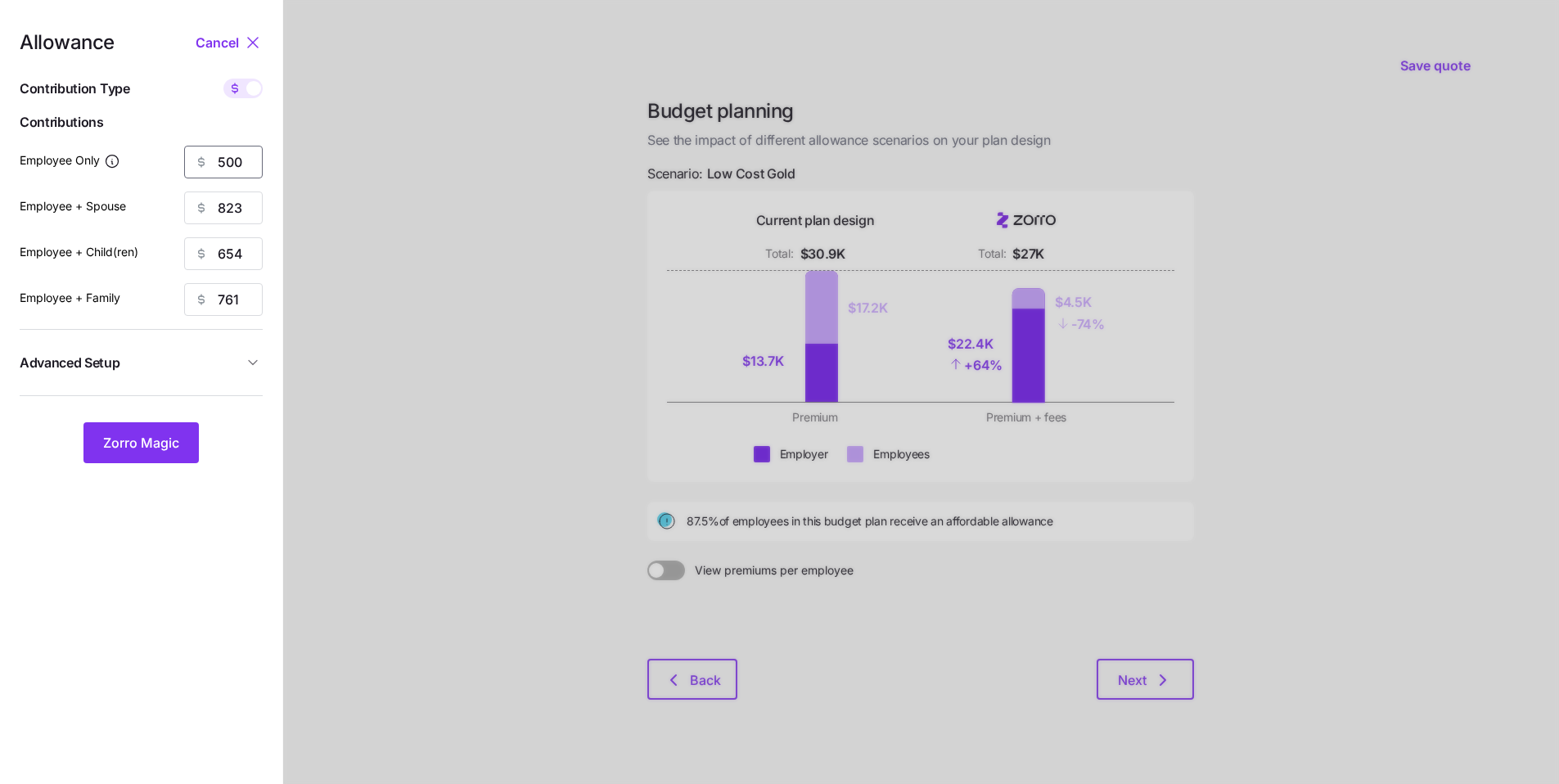 drag, startPoint x: 224, startPoint y: 155, endPoint x: 190, endPoint y: 151, distance: 34.234486 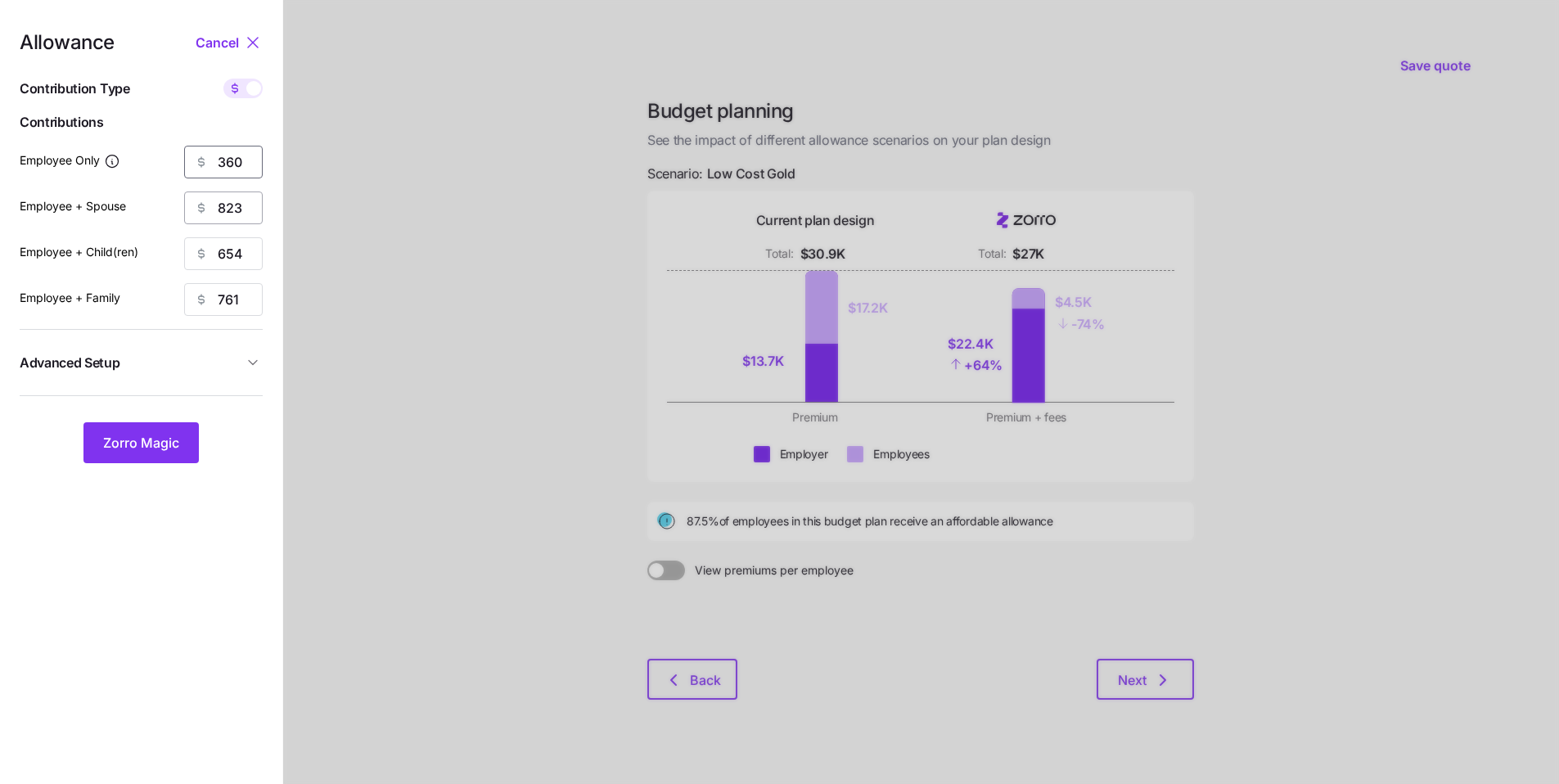 type on "360" 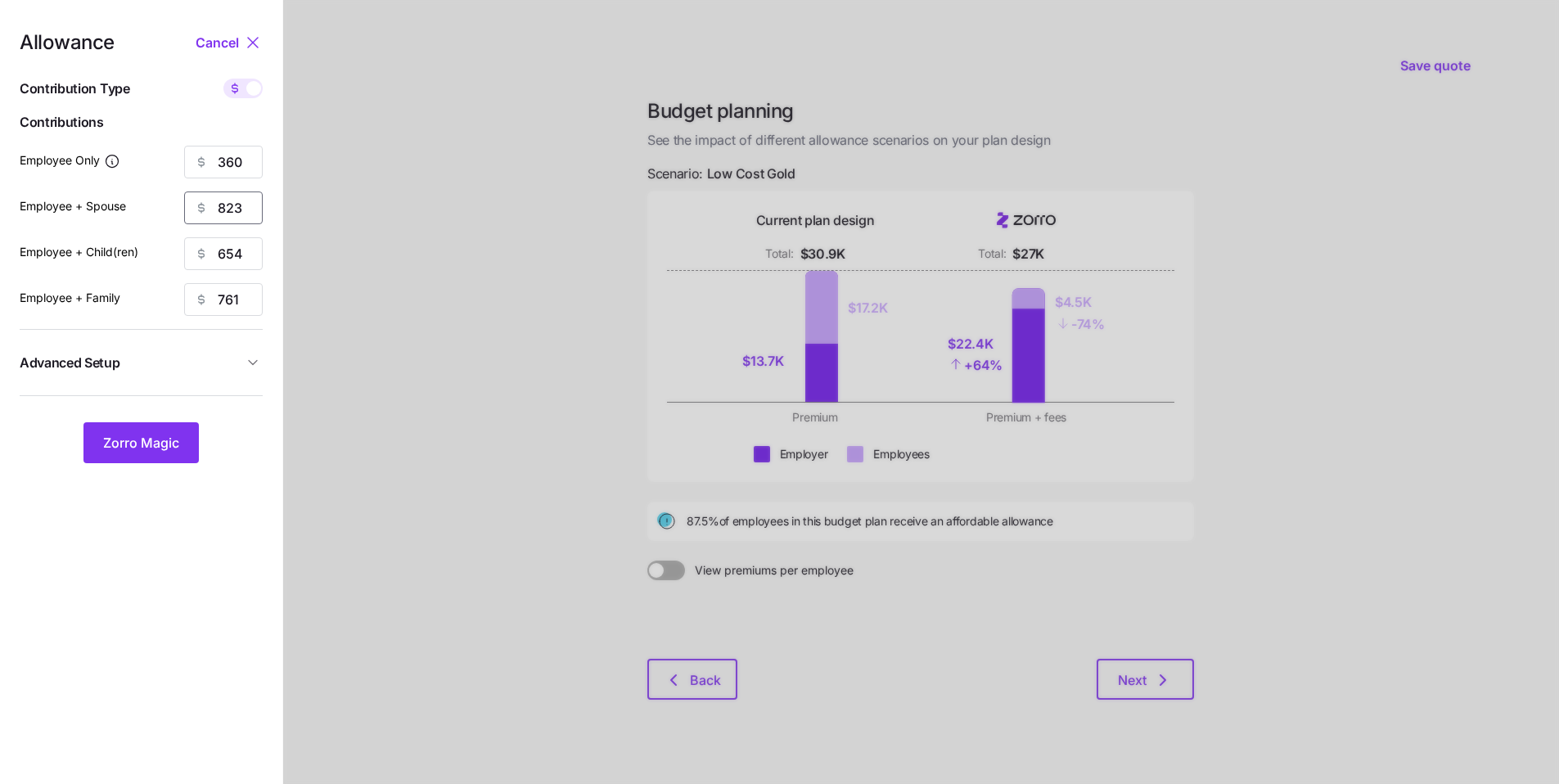 drag, startPoint x: 256, startPoint y: 207, endPoint x: 178, endPoint y: 198, distance: 78.51751 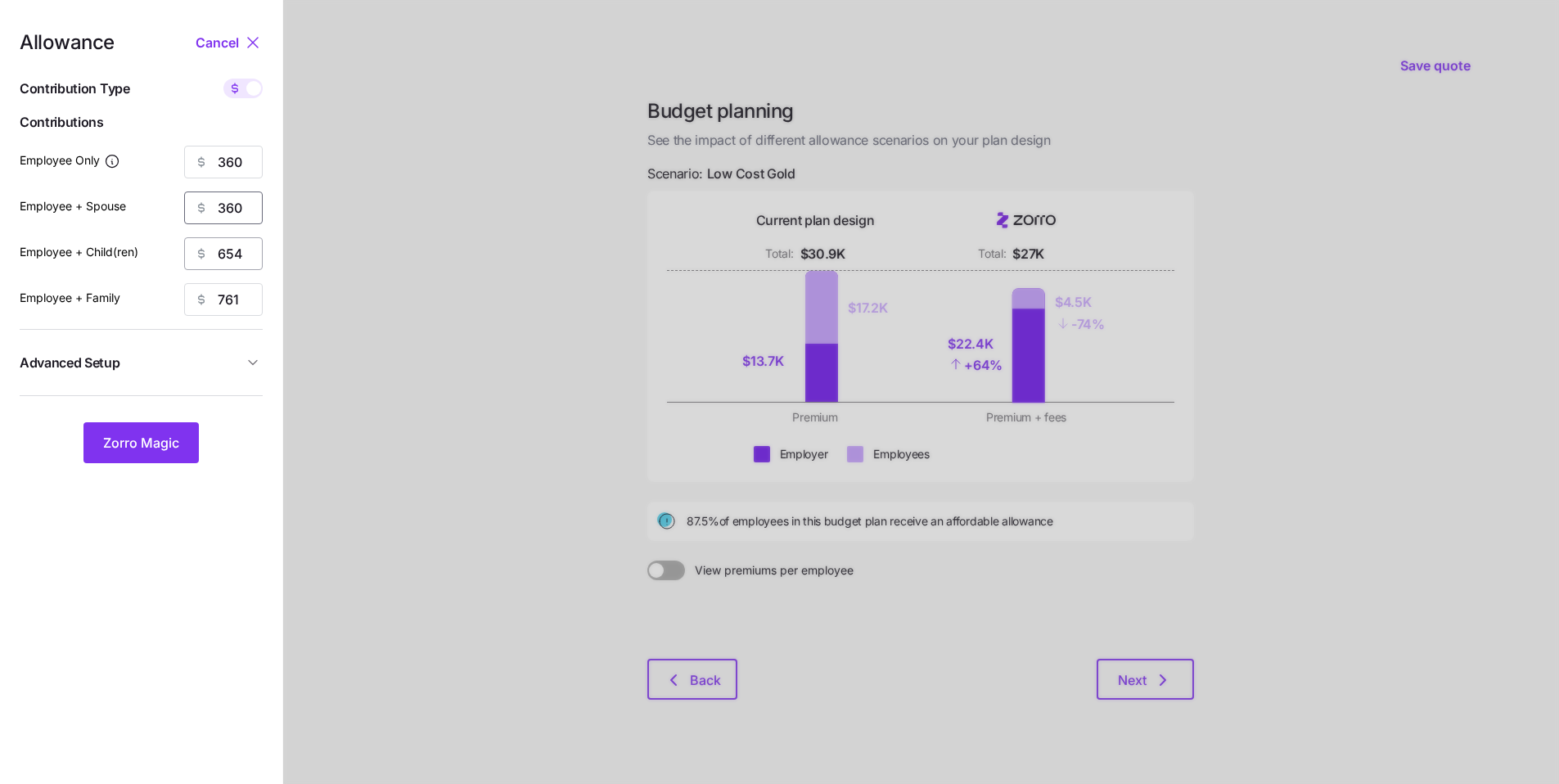 type on "360" 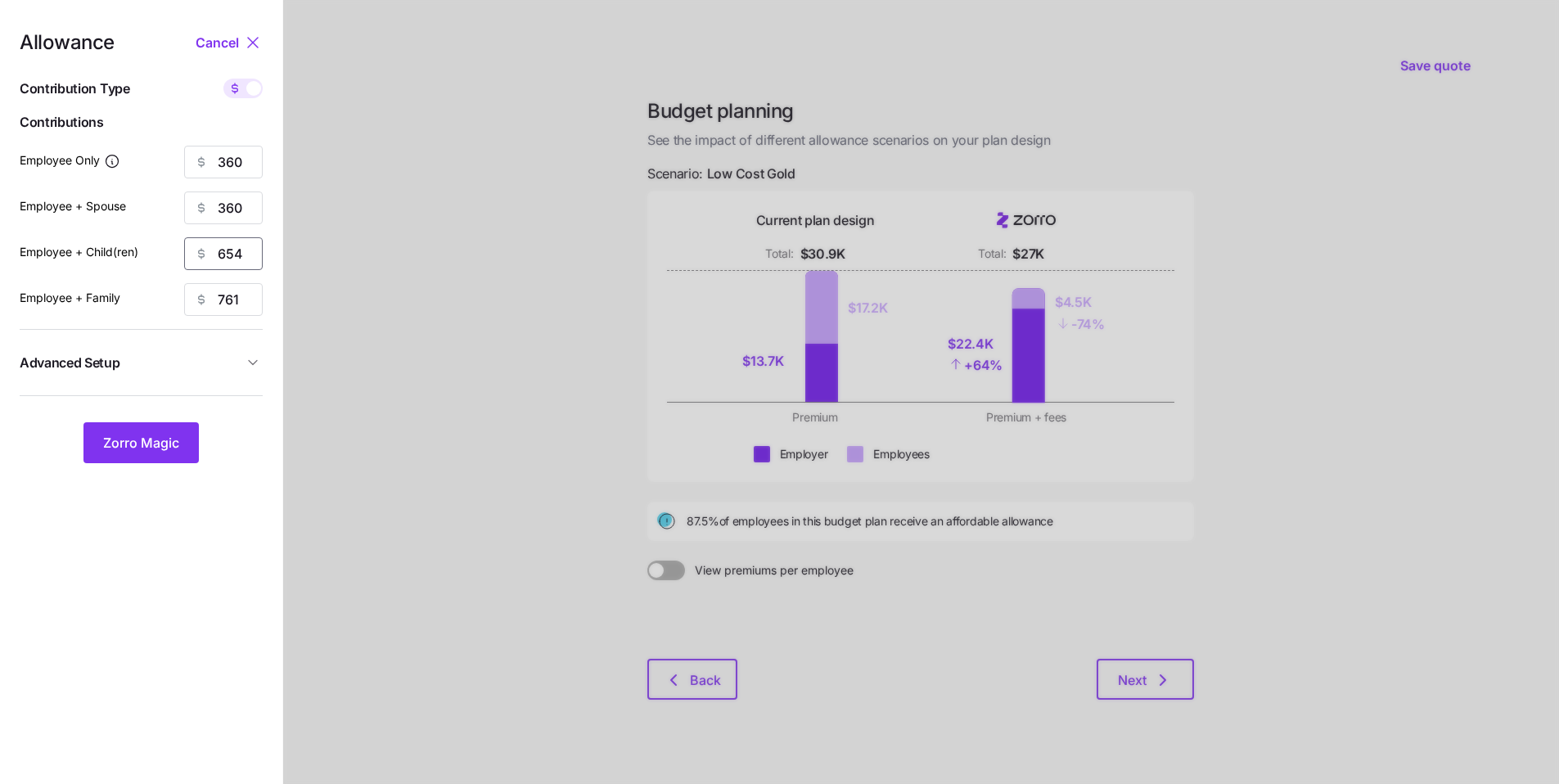 drag, startPoint x: 246, startPoint y: 257, endPoint x: 182, endPoint y: 244, distance: 65.306967 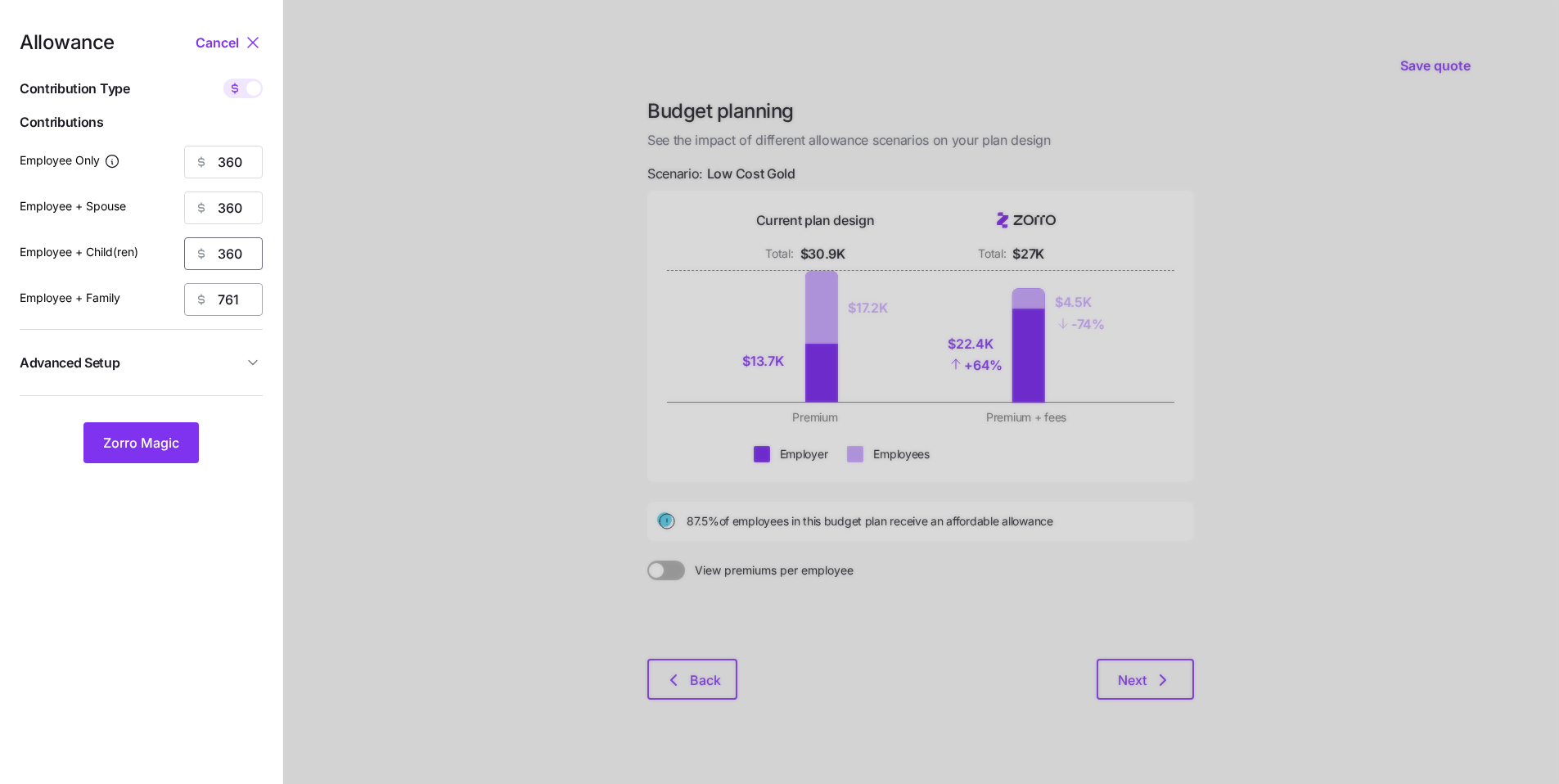 type on "360" 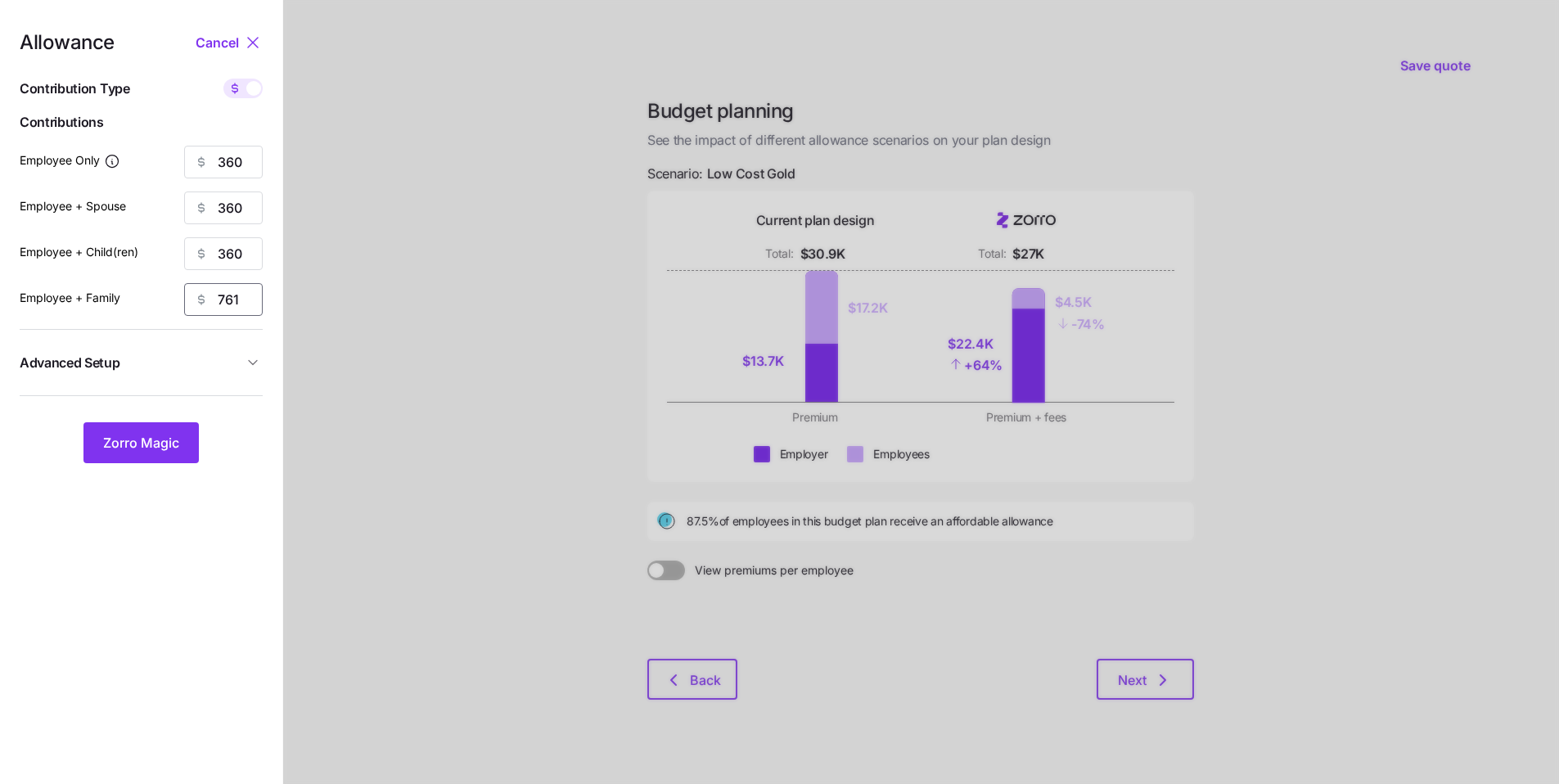 drag, startPoint x: 220, startPoint y: 292, endPoint x: 188, endPoint y: 289, distance: 32.14032 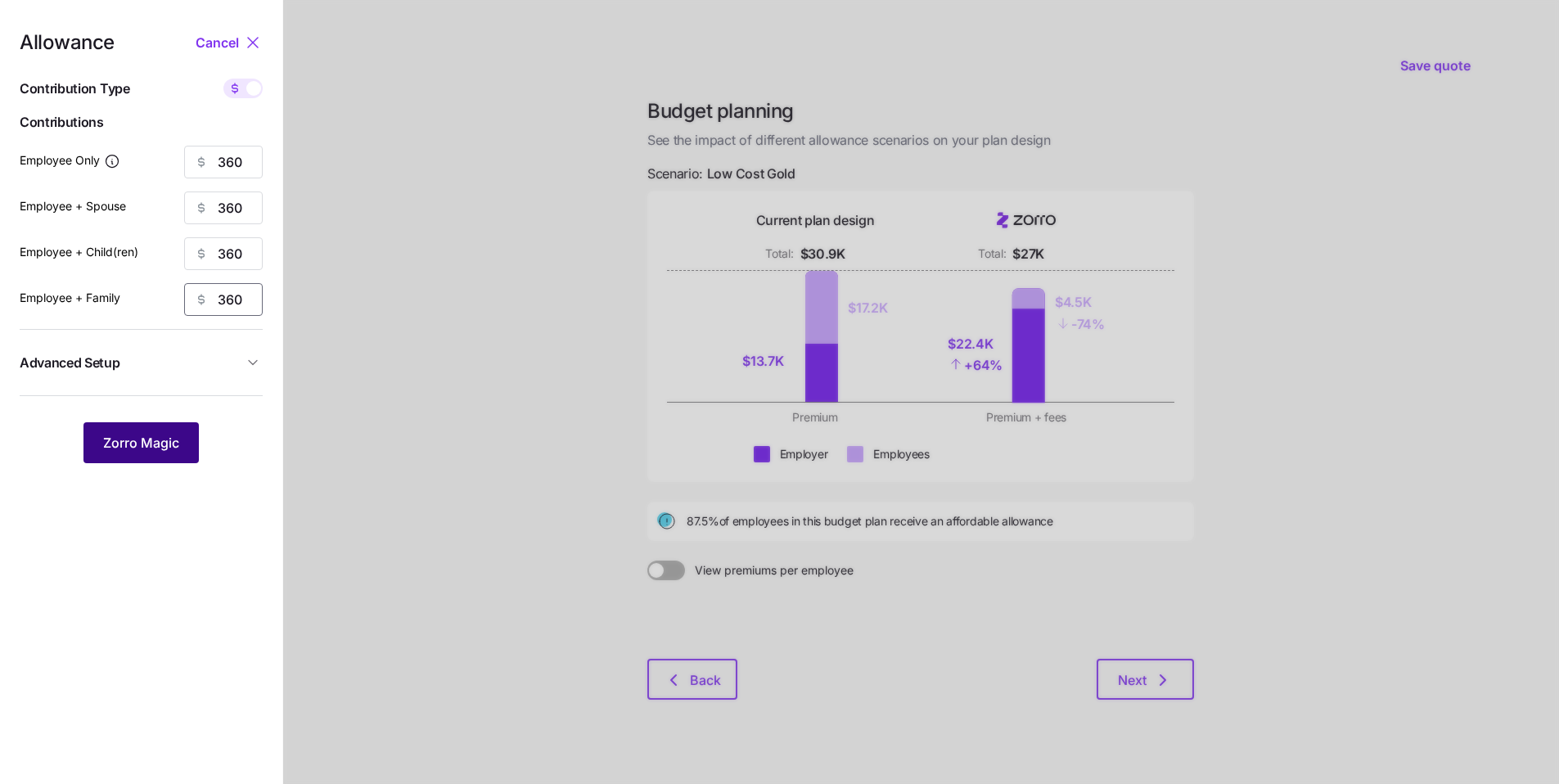 type on "360" 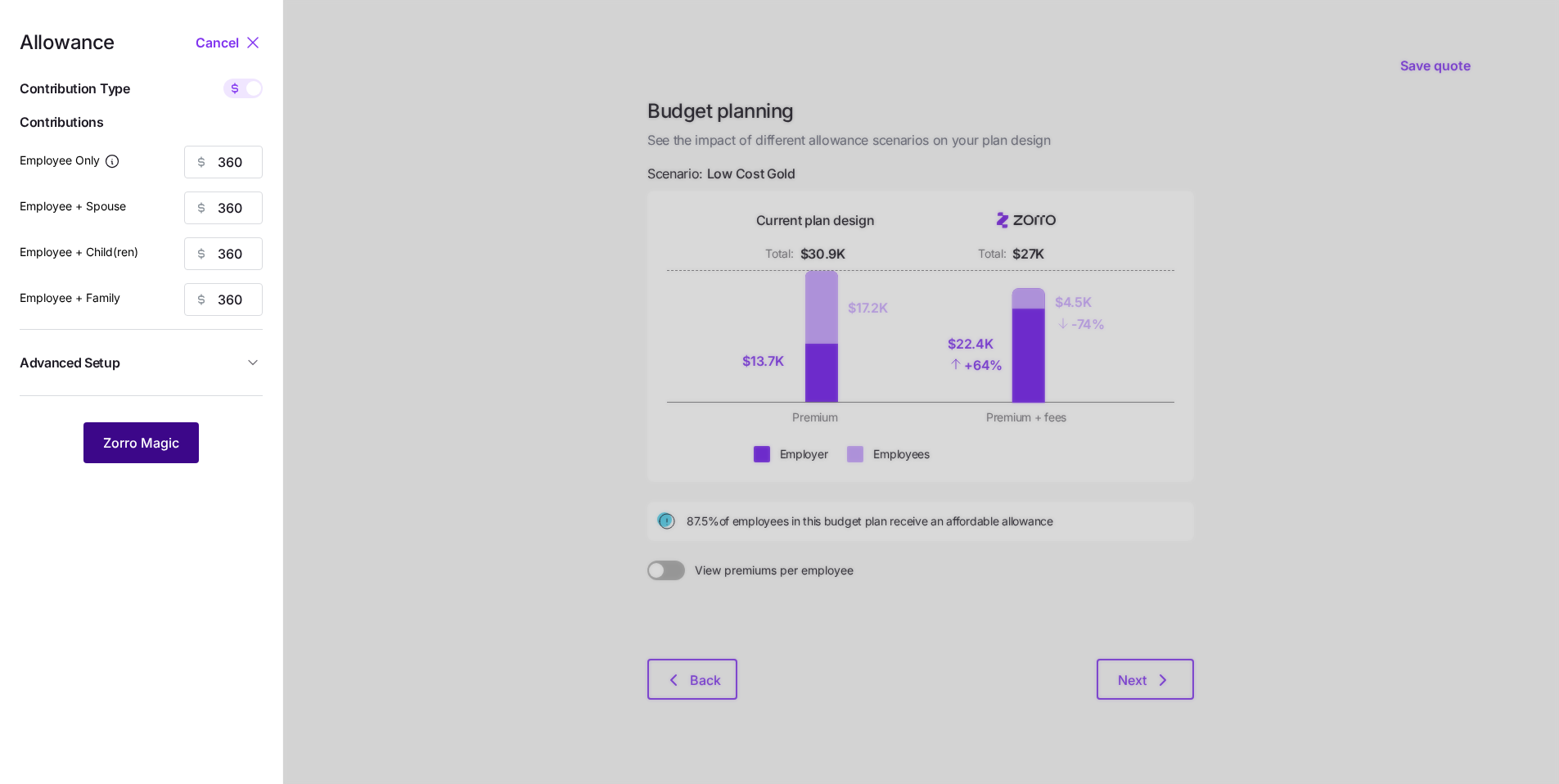 click on "Zorro Magic" at bounding box center (141, 443) 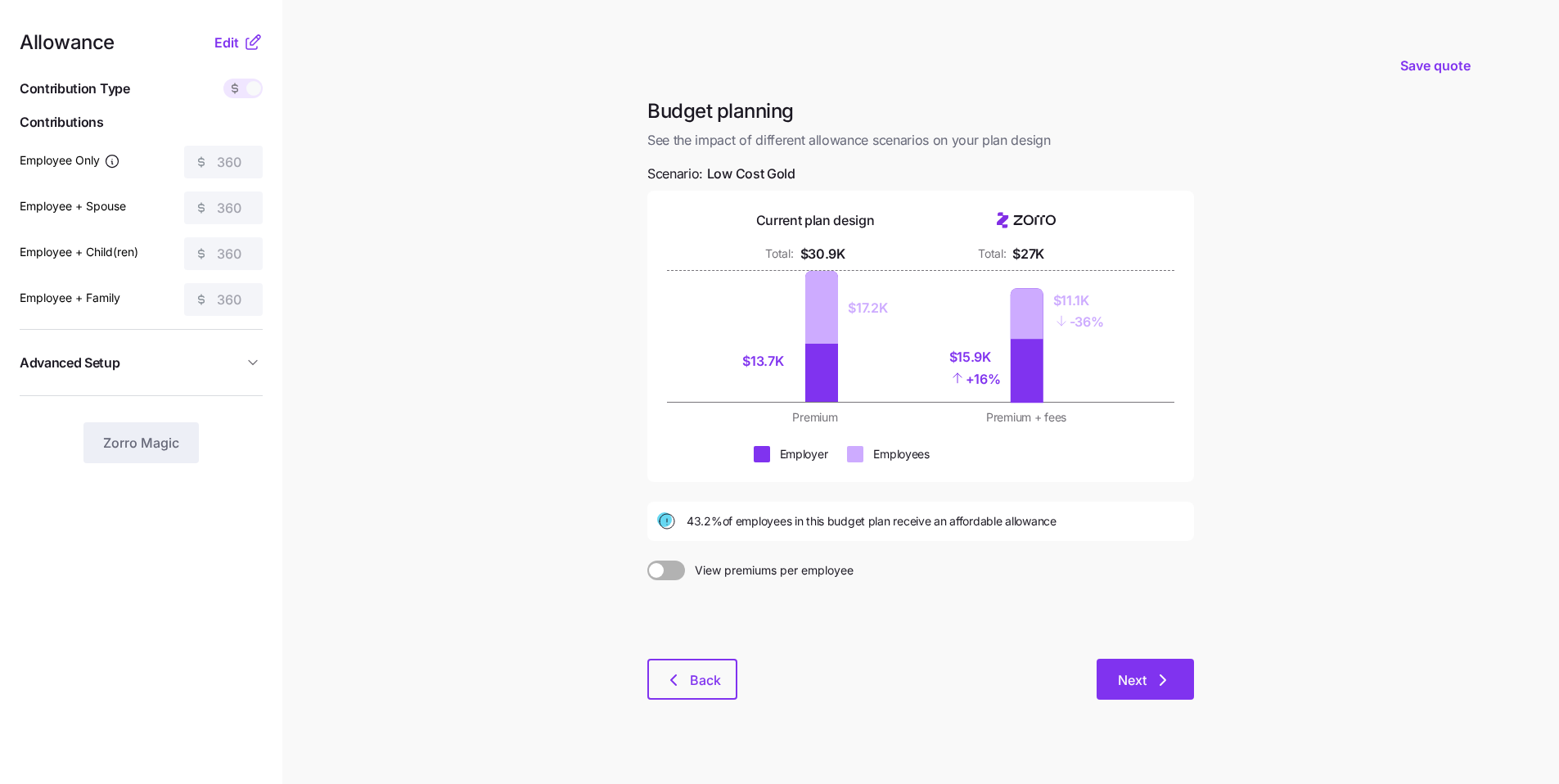 click on "Next" at bounding box center [1132, 680] 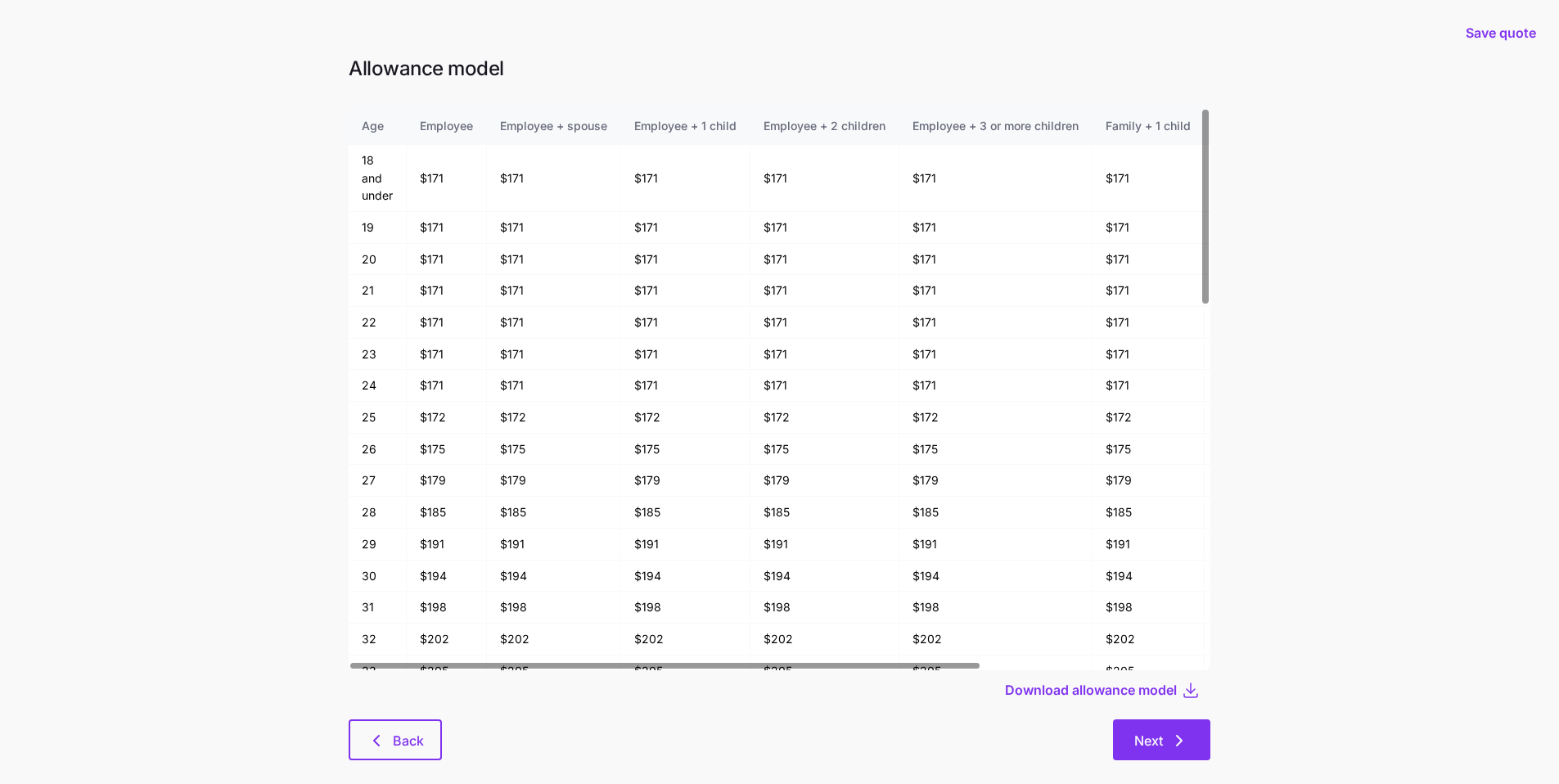 click on "Next" at bounding box center [1161, 740] 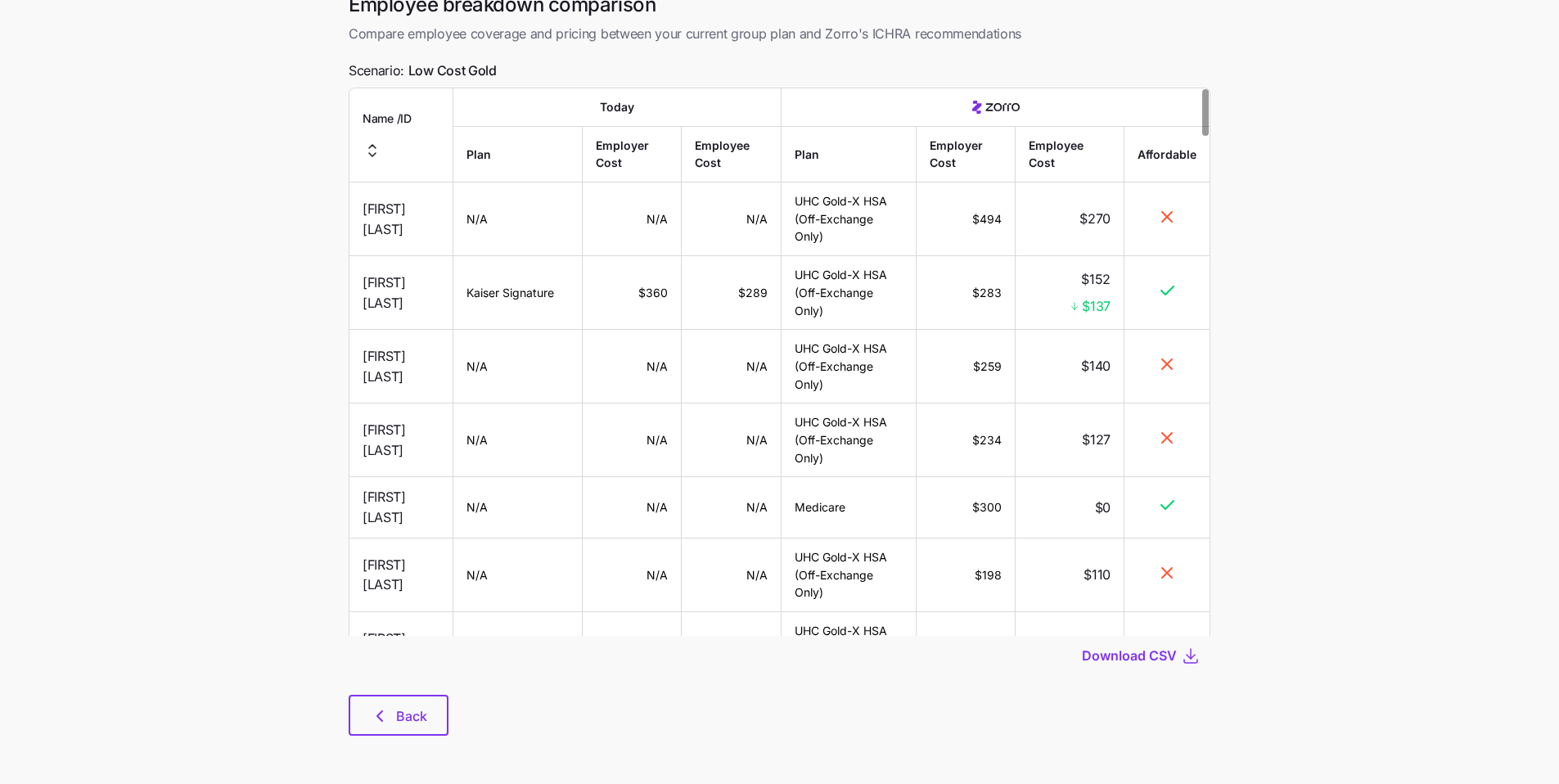 scroll, scrollTop: 84, scrollLeft: 0, axis: vertical 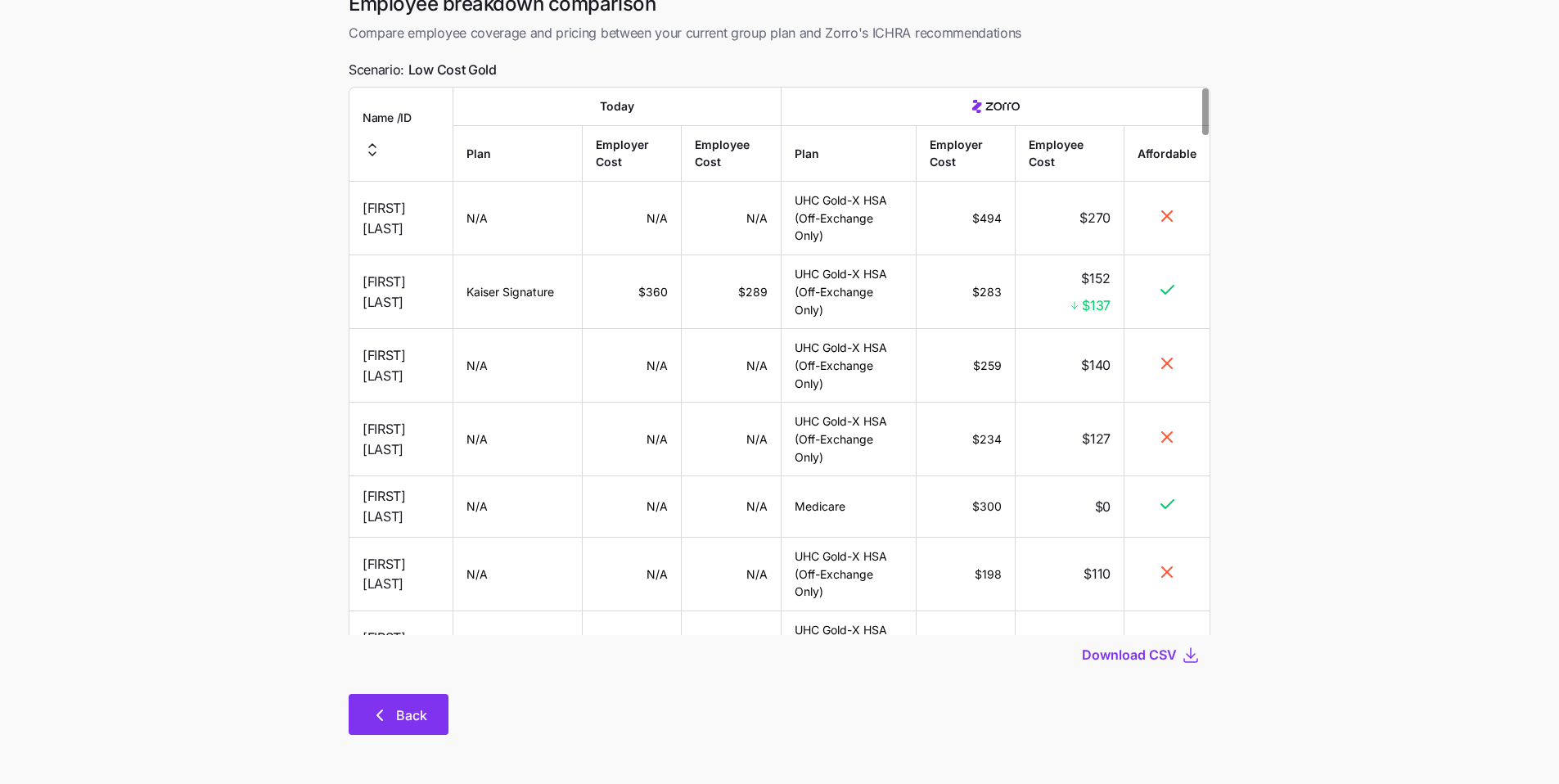 click 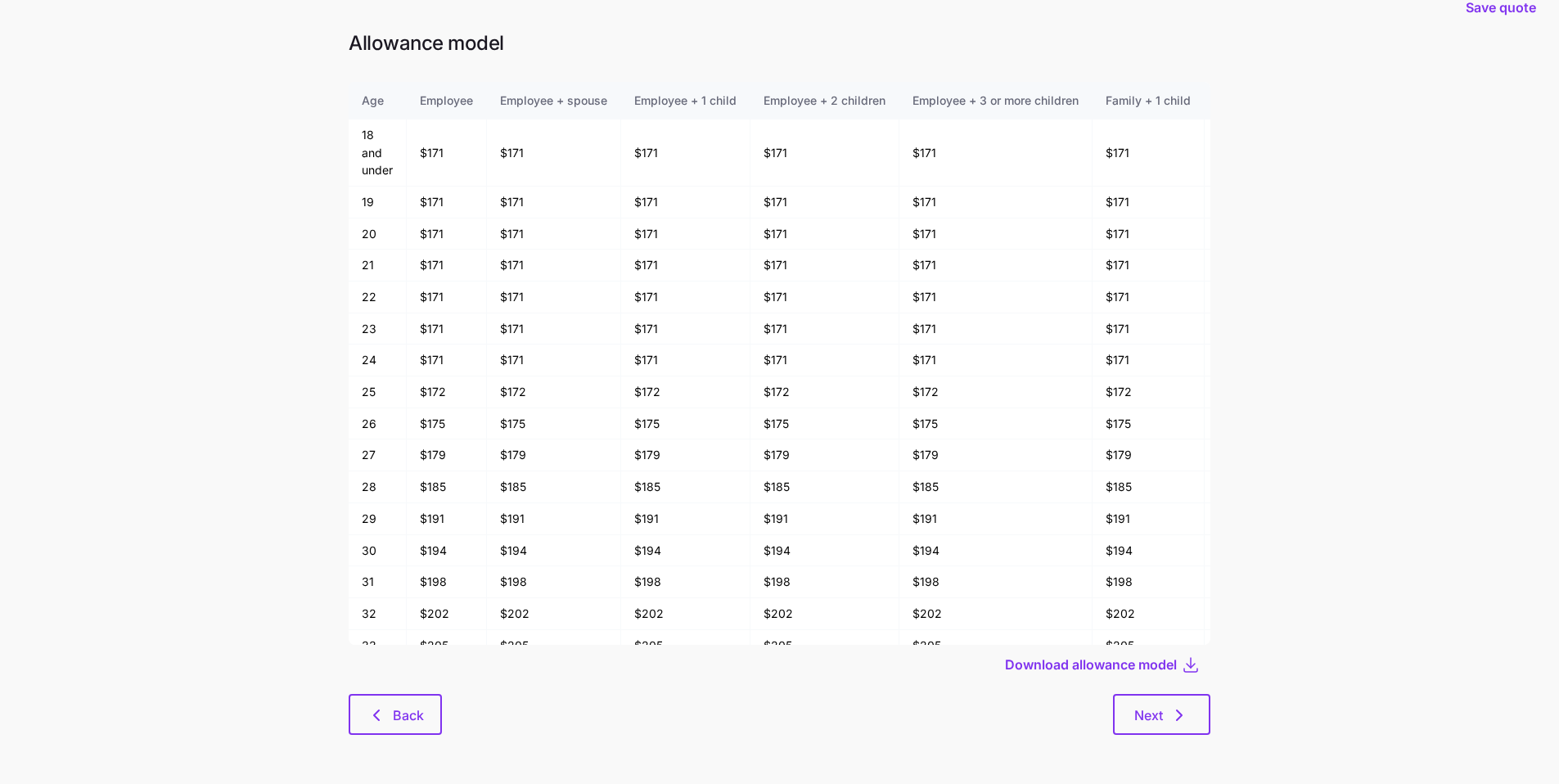 scroll, scrollTop: 0, scrollLeft: 0, axis: both 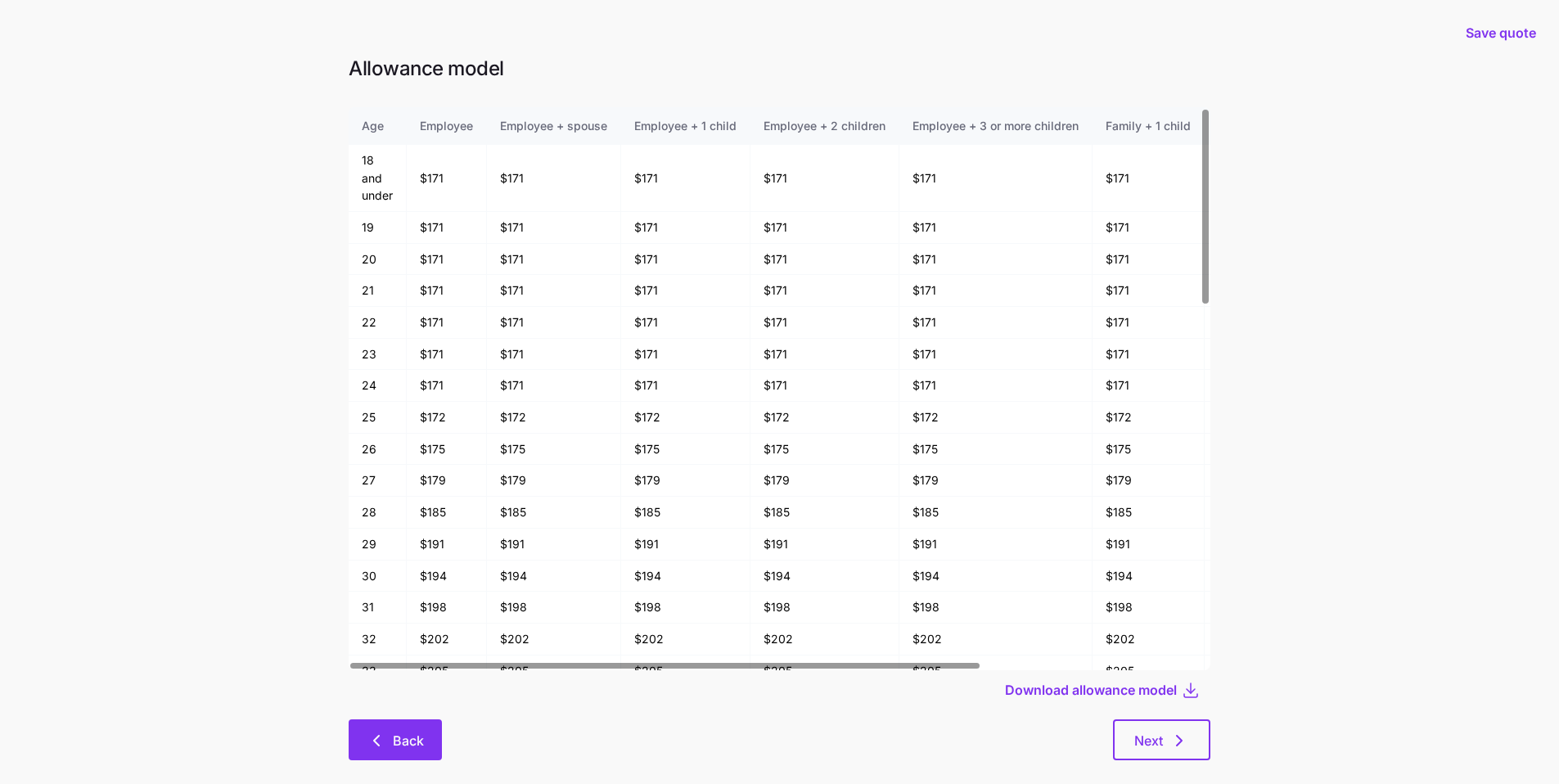 click on "Back" at bounding box center (408, 741) 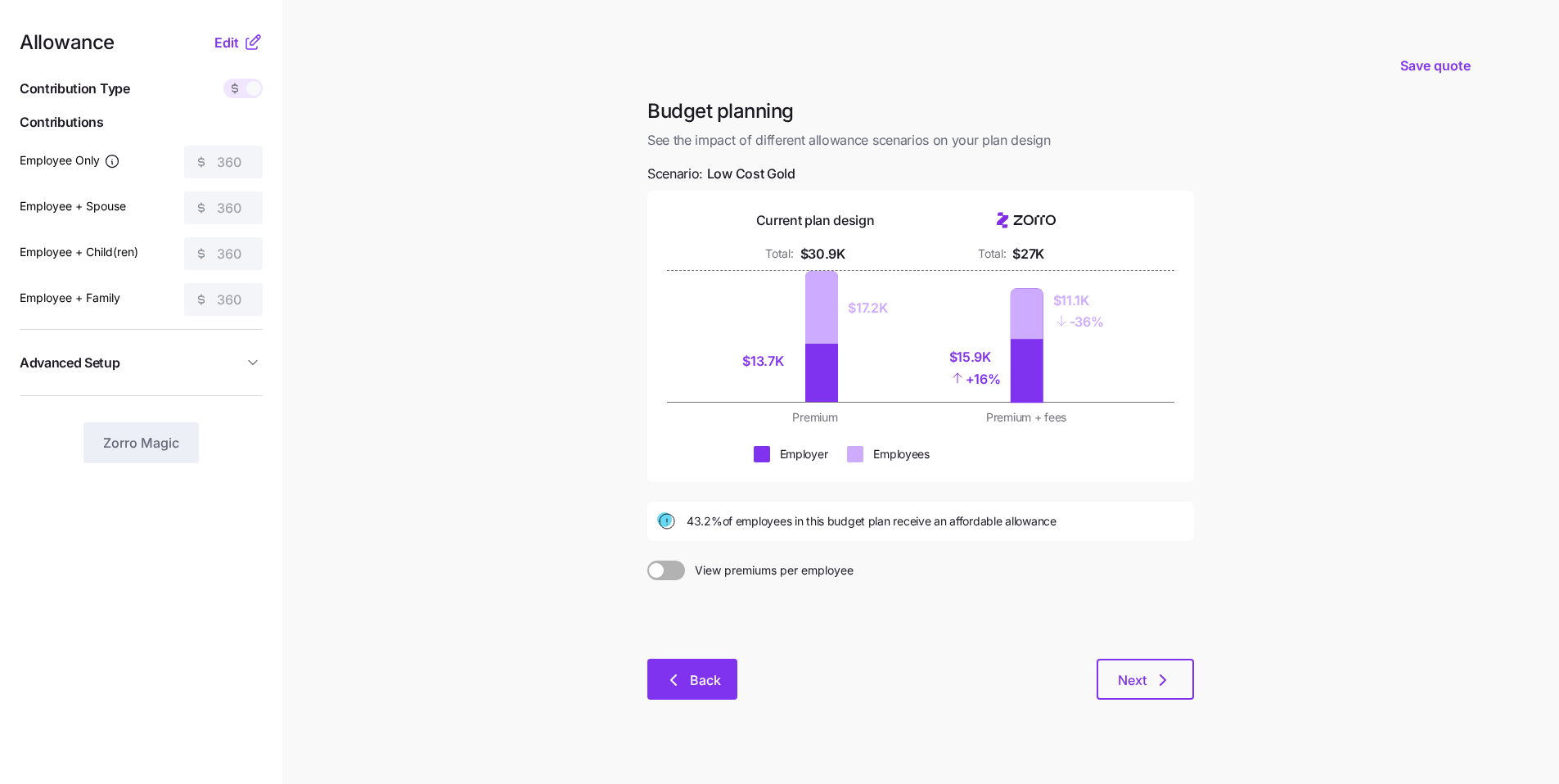 click on "Back" at bounding box center [705, 680] 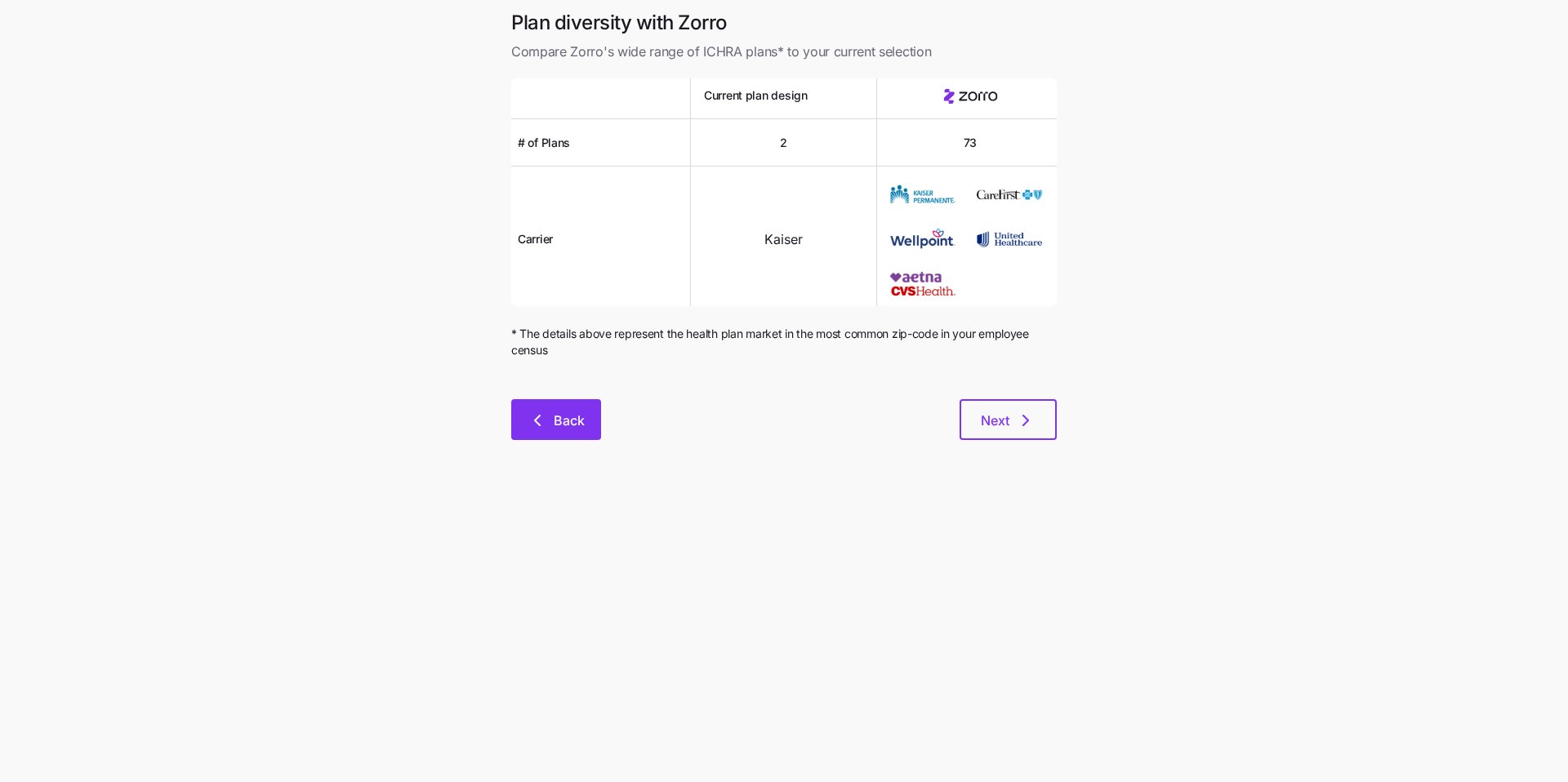 click on "Back" at bounding box center (569, 420) 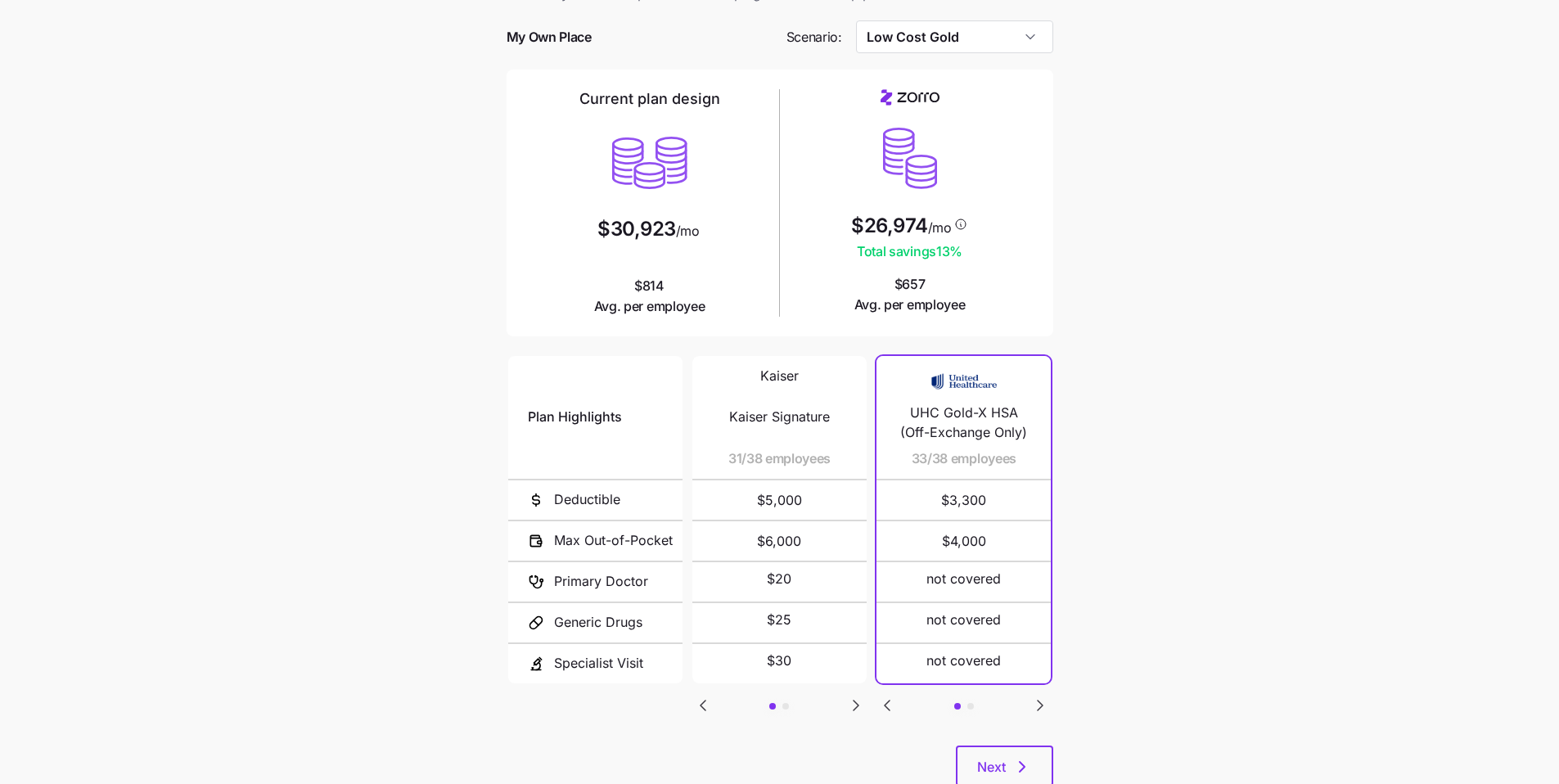 scroll, scrollTop: 110, scrollLeft: 0, axis: vertical 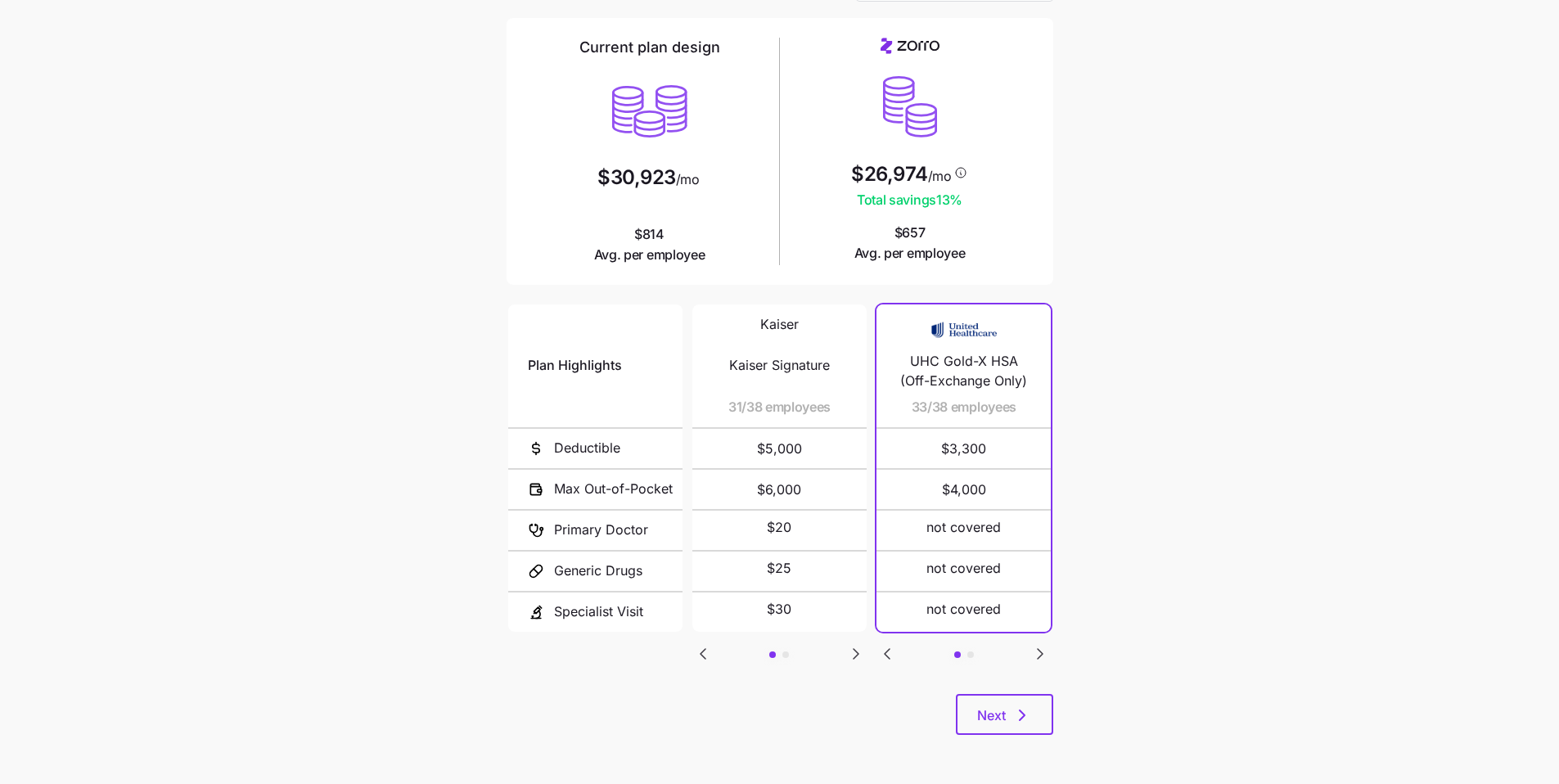 click on "Current plan vs. Zorro’s ICHRA recommendation See how your current plan measures up against Zorro's top picks My Own Place Scenario: Low Cost Gold Current plan design $[PRICE] /mo $[PRICE] Avg. per employee $[PRICE] /mo Total savings  13 % $[PRICE] Avg. per employee Plan Highlights Deductible Max Out-of-Pocket Primary Doctor Generic Drugs Specialist Visit Kaiser Kaiser Signature 31/38 employees $[PRICE] $[PRICE] $[PRICE] $[PRICE] $[PRICE] Kaiser Kaiser Select 7/38 employees $[PRICE] $[PRICE] $[PRICE] $[PRICE] $[PRICE] UHC Gold-X HSA (Off-Exchange Only) 33/38 employees $[PRICE] $[PRICE] not covered not covered not covered KP DC Gold 1700 Ded/HSA/Vision 5/38 employees $[PRICE] $[PRICE] not covered not covered not covered Next" at bounding box center (780, 327) 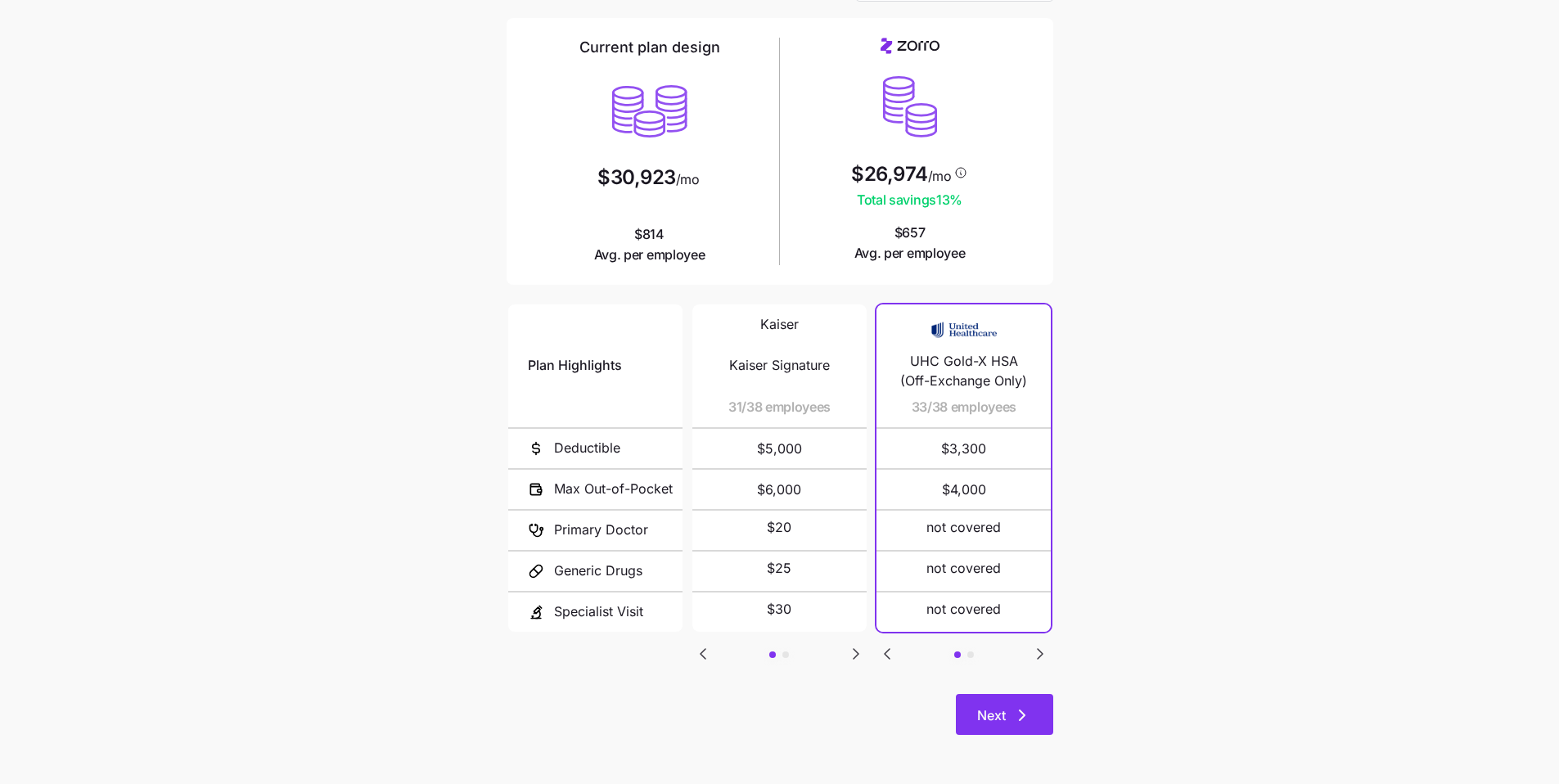 click on "Next" at bounding box center [1004, 714] 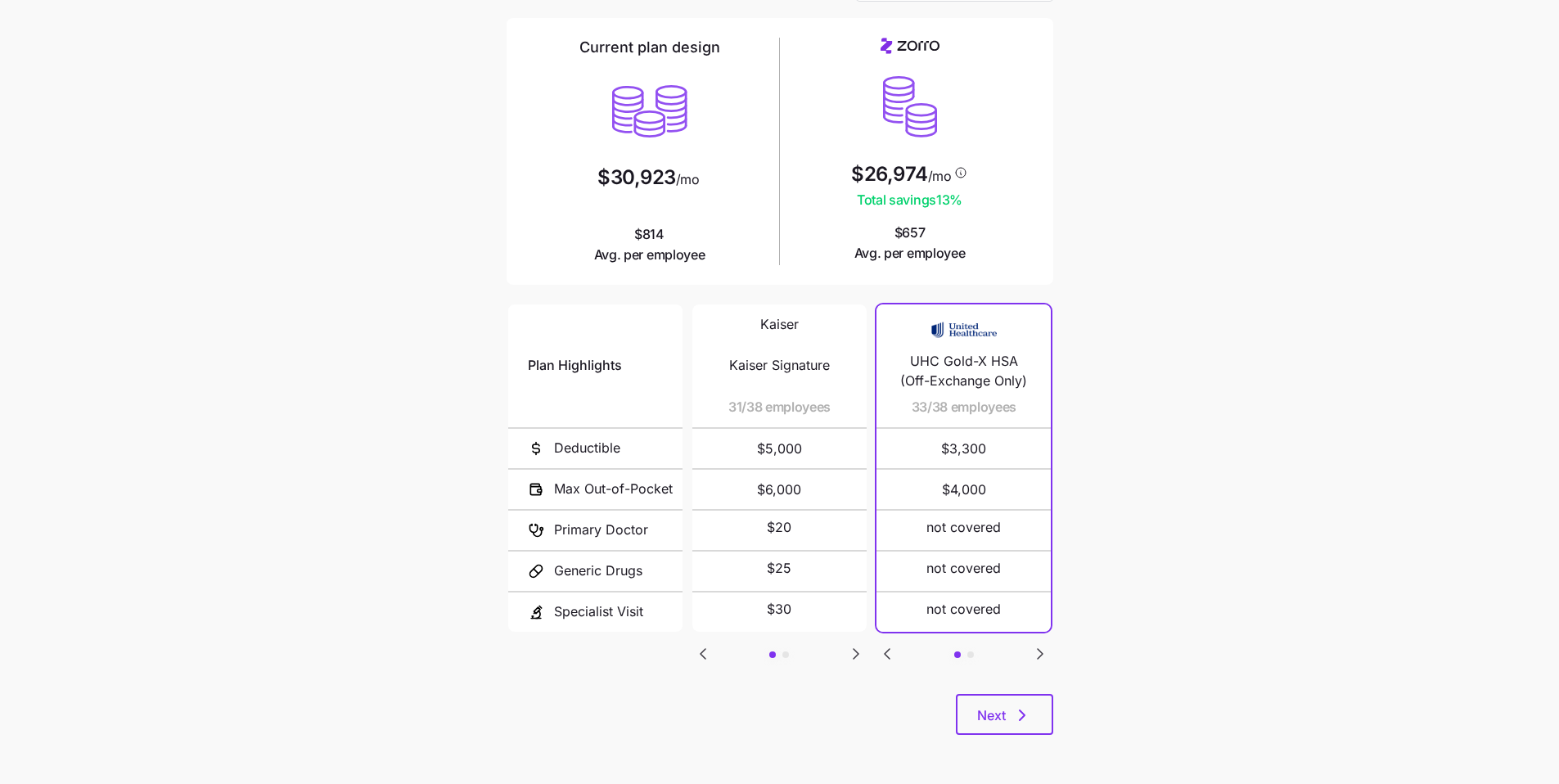 scroll, scrollTop: 0, scrollLeft: 0, axis: both 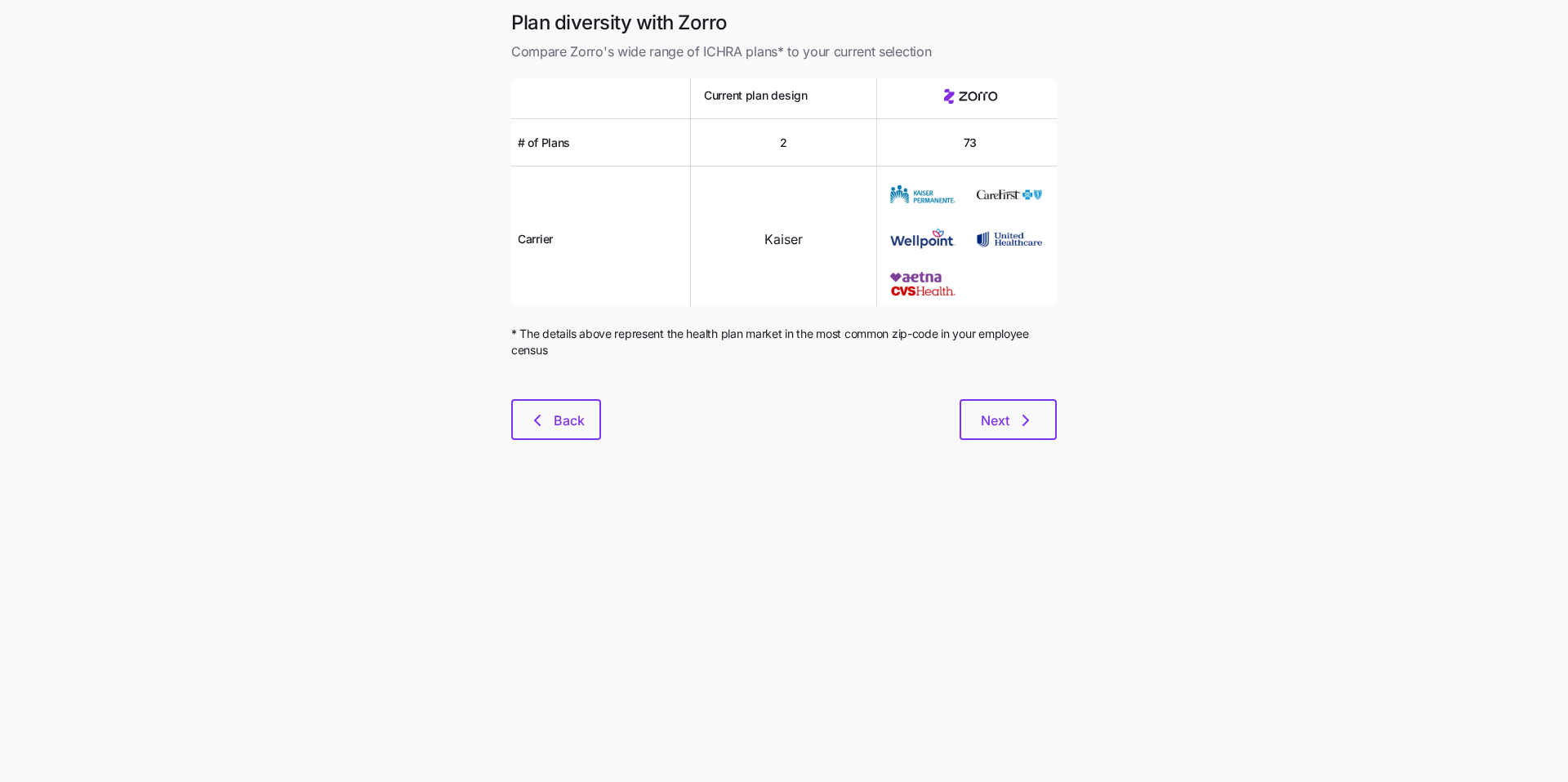 click on "Plan diversity with Zorro Compare Zorro's wide range of ICHRA plans* to your current selection   Current plan design # of Plans 2 73 Carrier Kaiser * The details above represent the health plan market in the most common zip-code in your employee census Back Next" at bounding box center (784, 234) 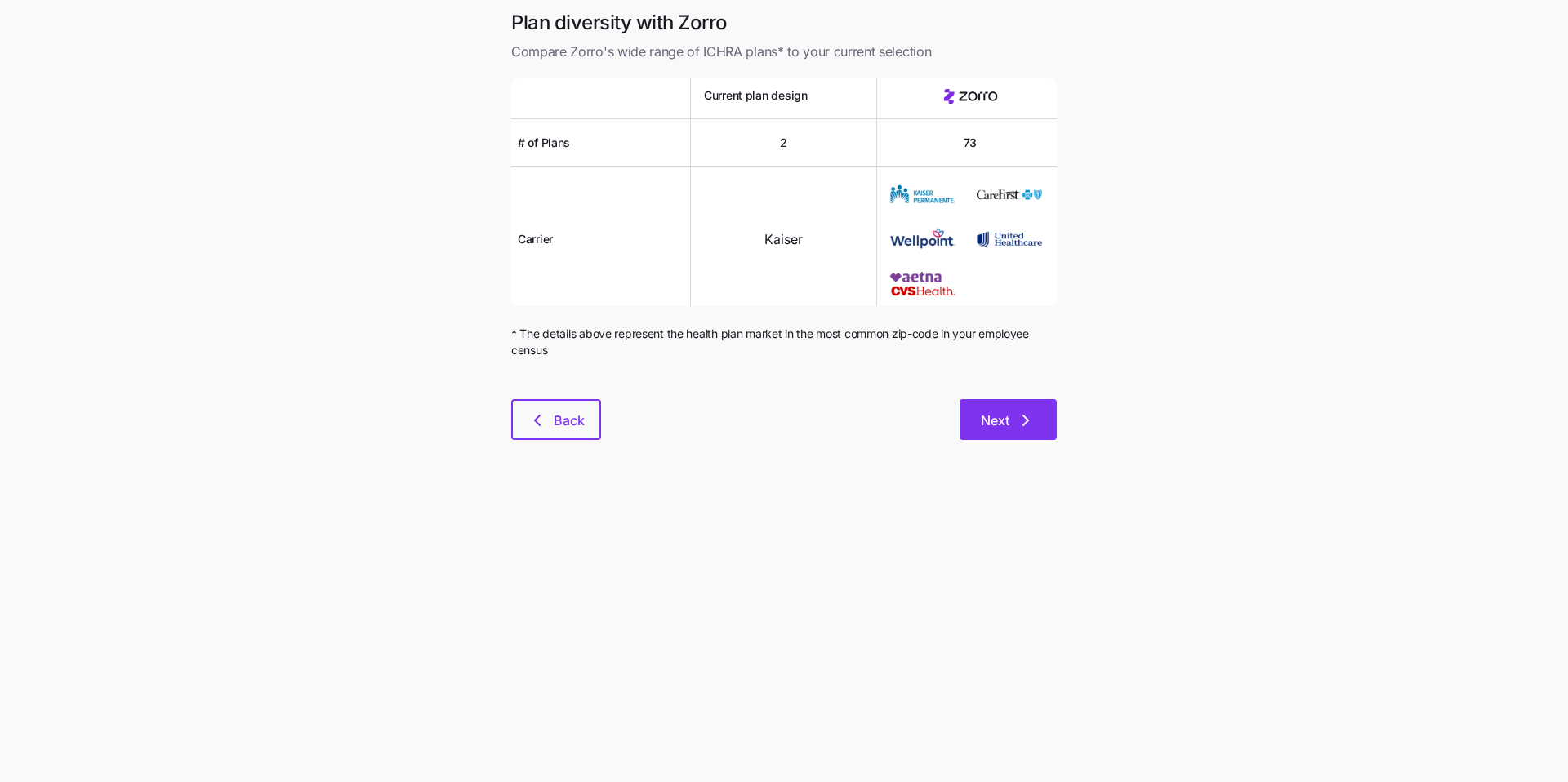 click on "Next" at bounding box center (995, 420) 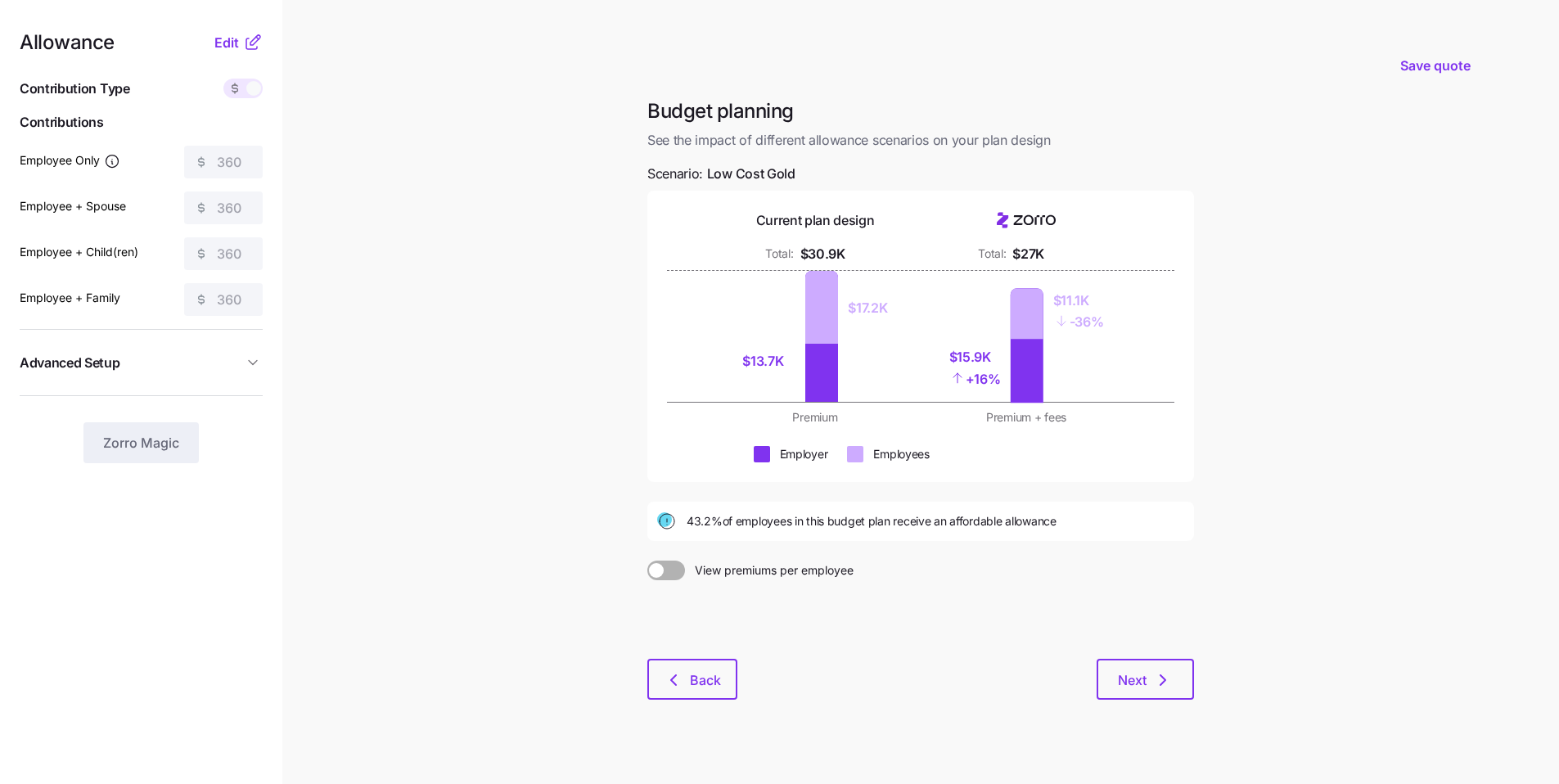 click at bounding box center (254, 88) 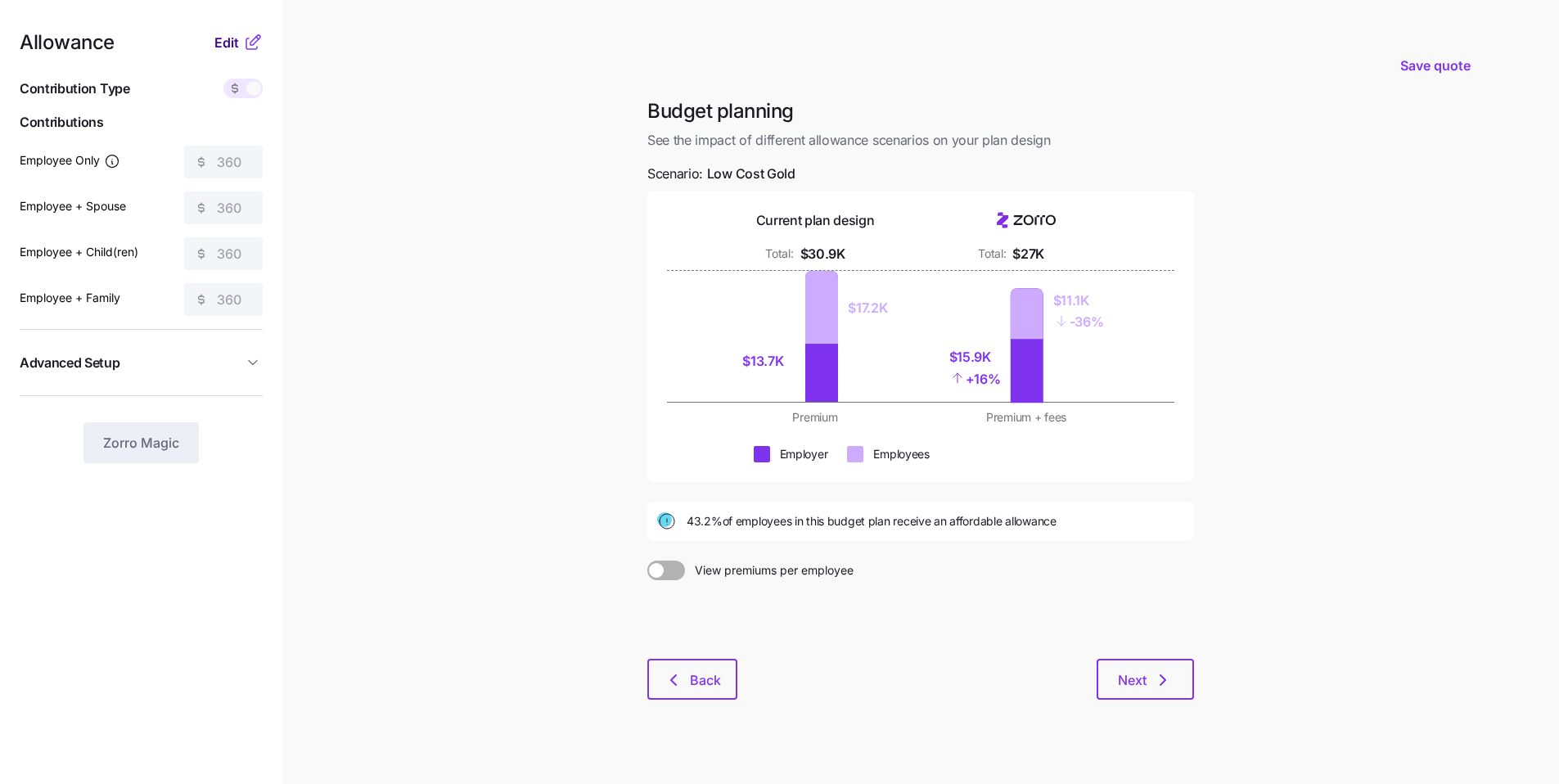 click on "Edit" at bounding box center [227, 43] 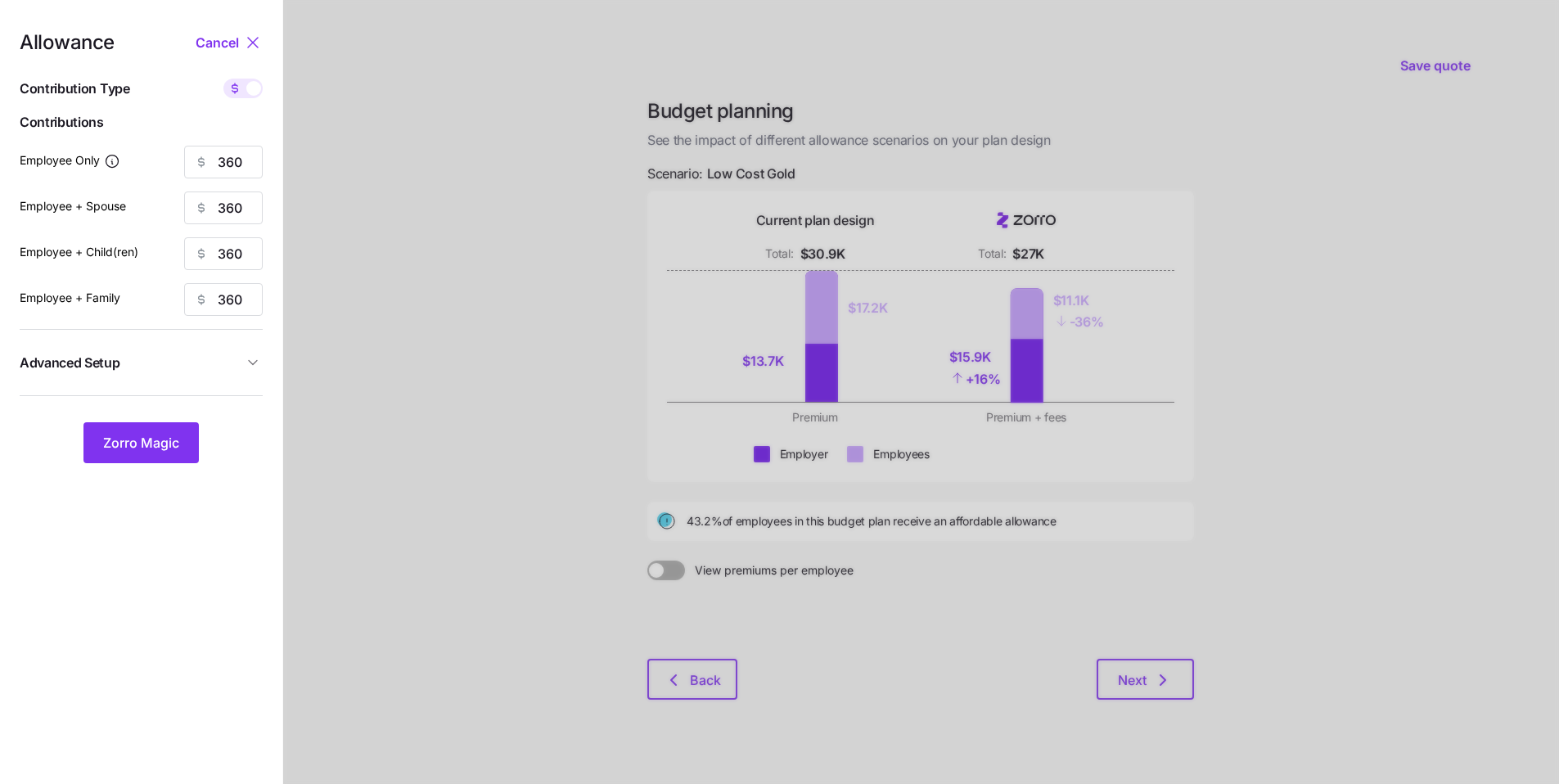 click at bounding box center (254, 88) 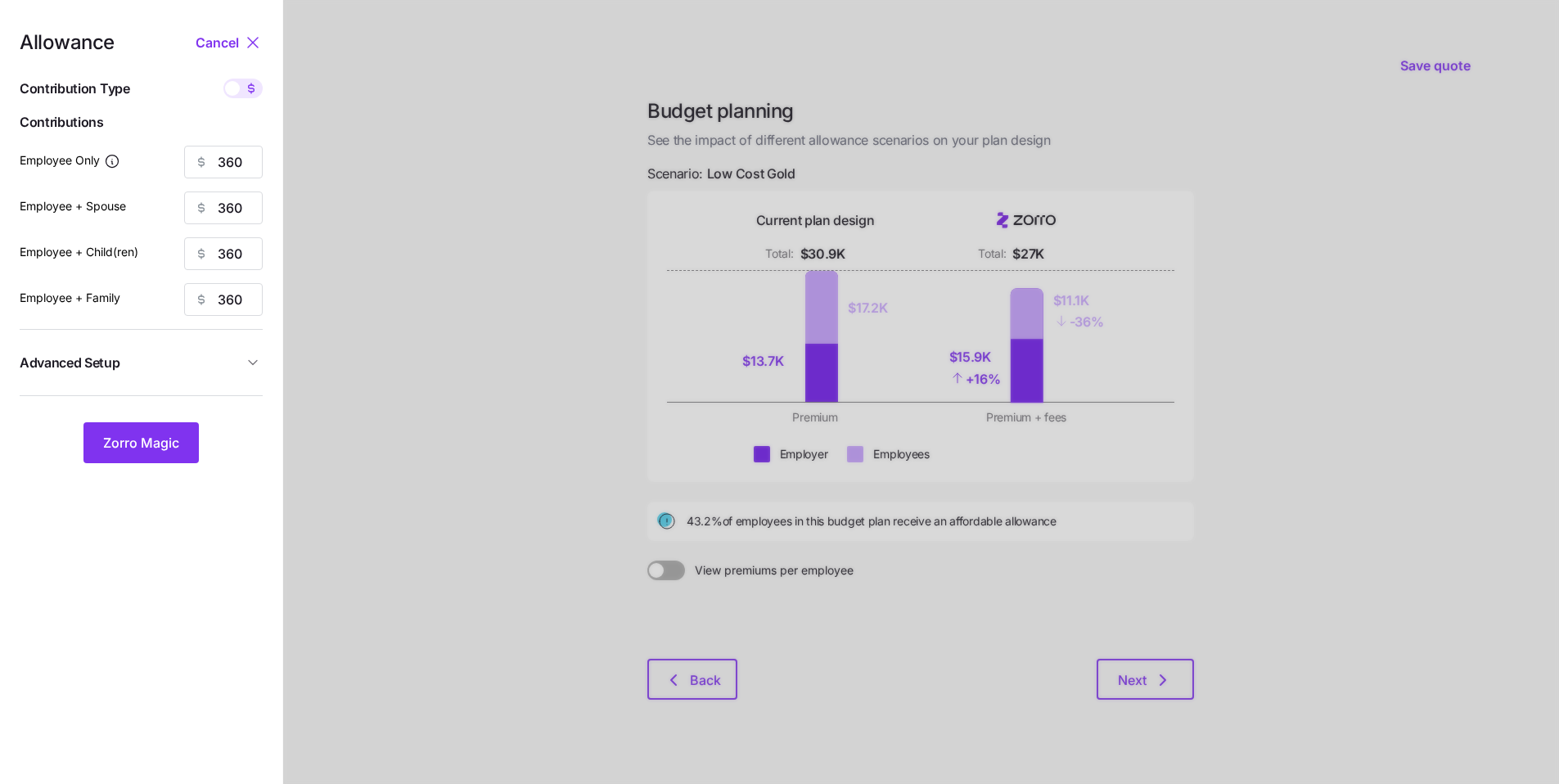 type on "61" 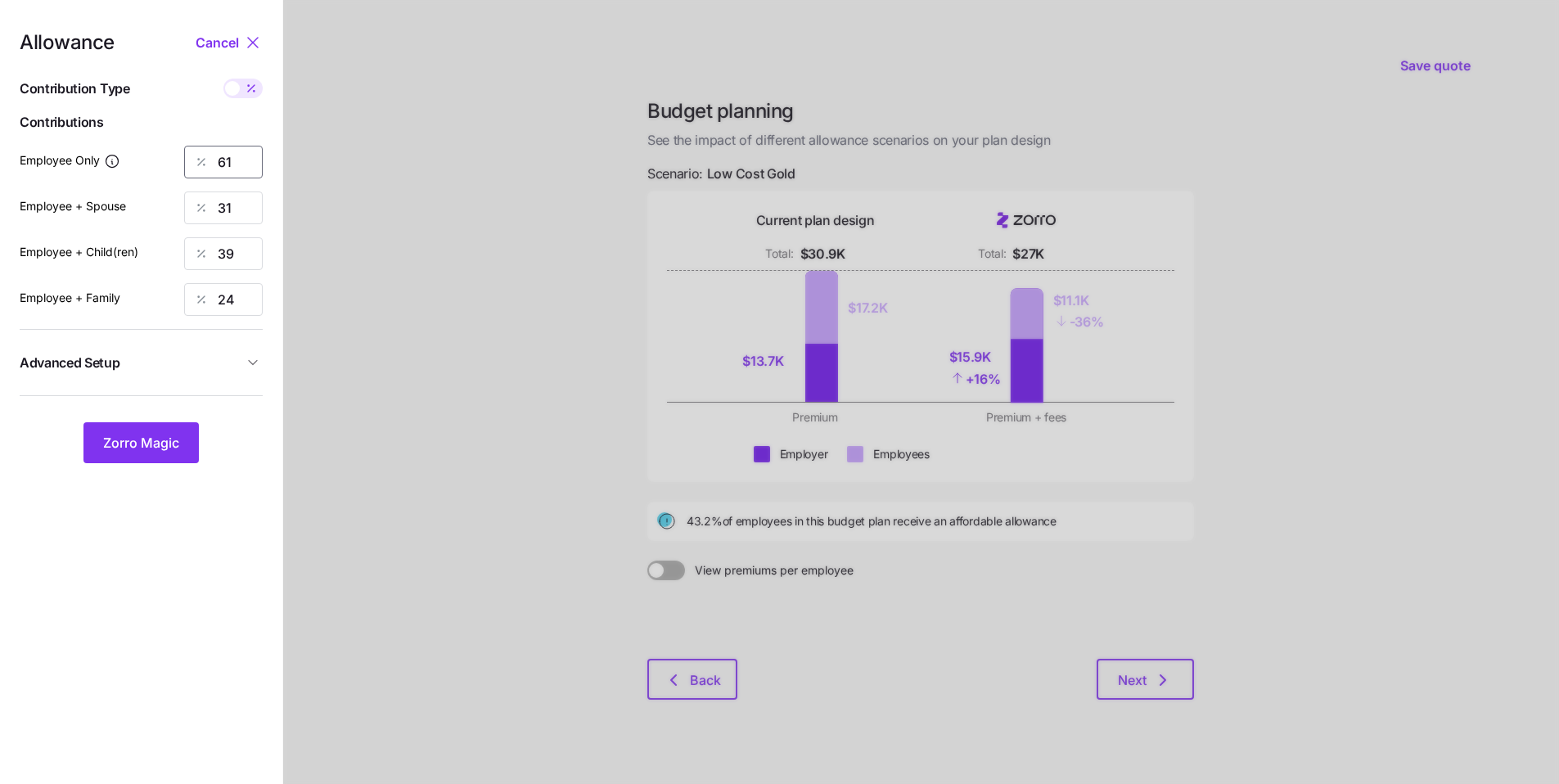 drag, startPoint x: 237, startPoint y: 155, endPoint x: 185, endPoint y: 156, distance: 52.009614 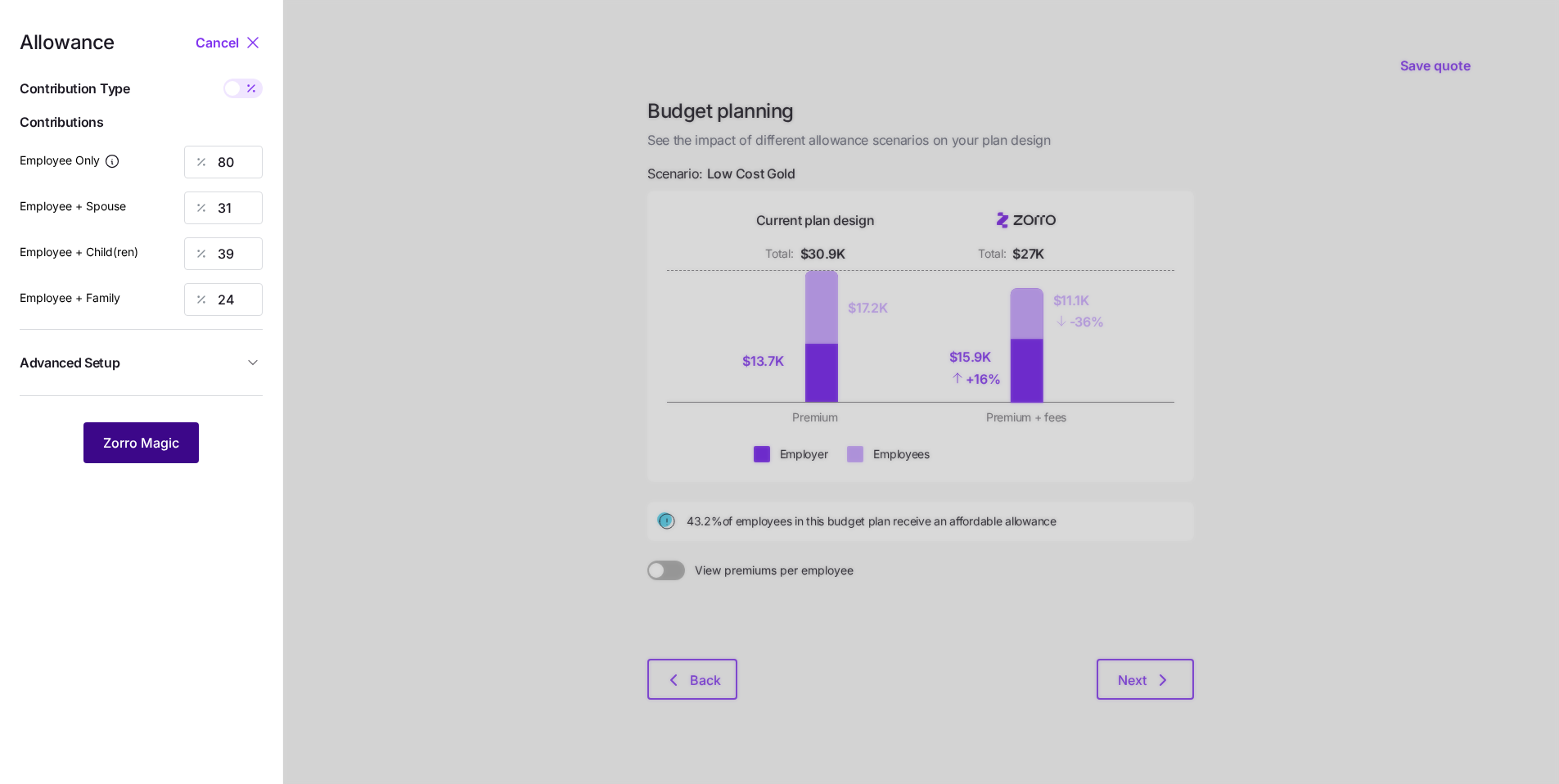 click on "Zorro Magic" at bounding box center (141, 443) 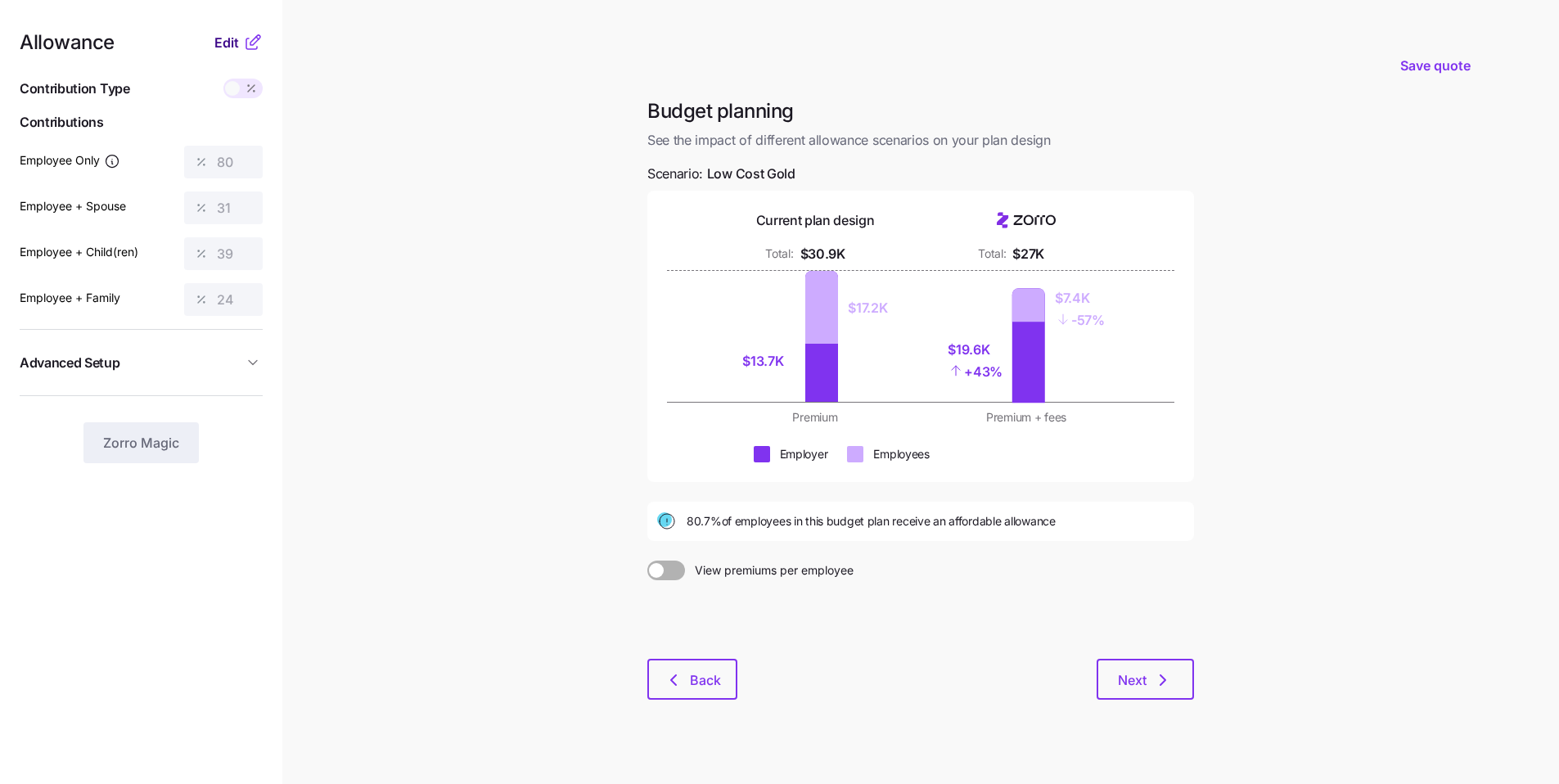 click on "Edit" at bounding box center (227, 43) 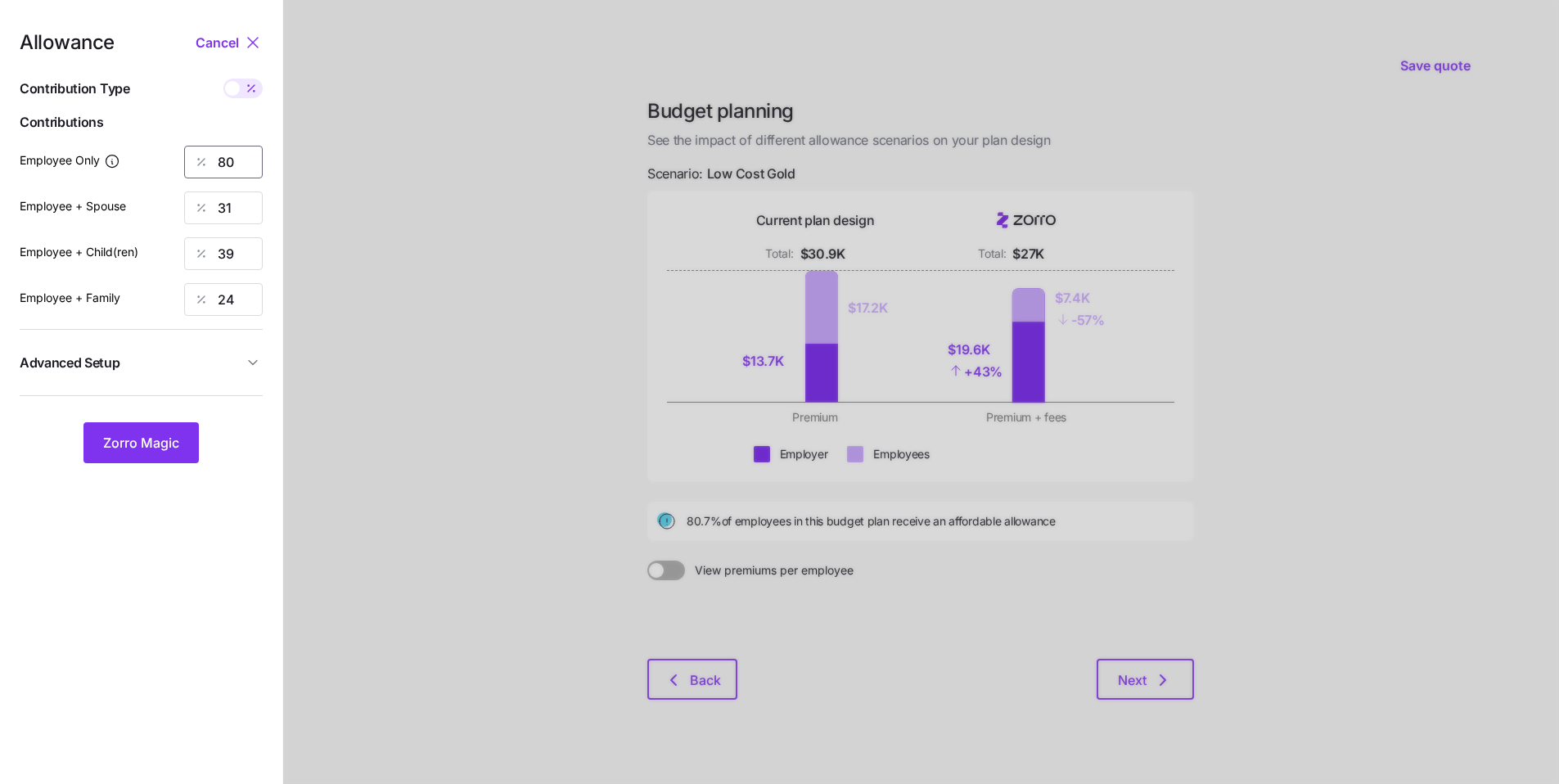 drag, startPoint x: 241, startPoint y: 169, endPoint x: 162, endPoint y: 155, distance: 80.23092 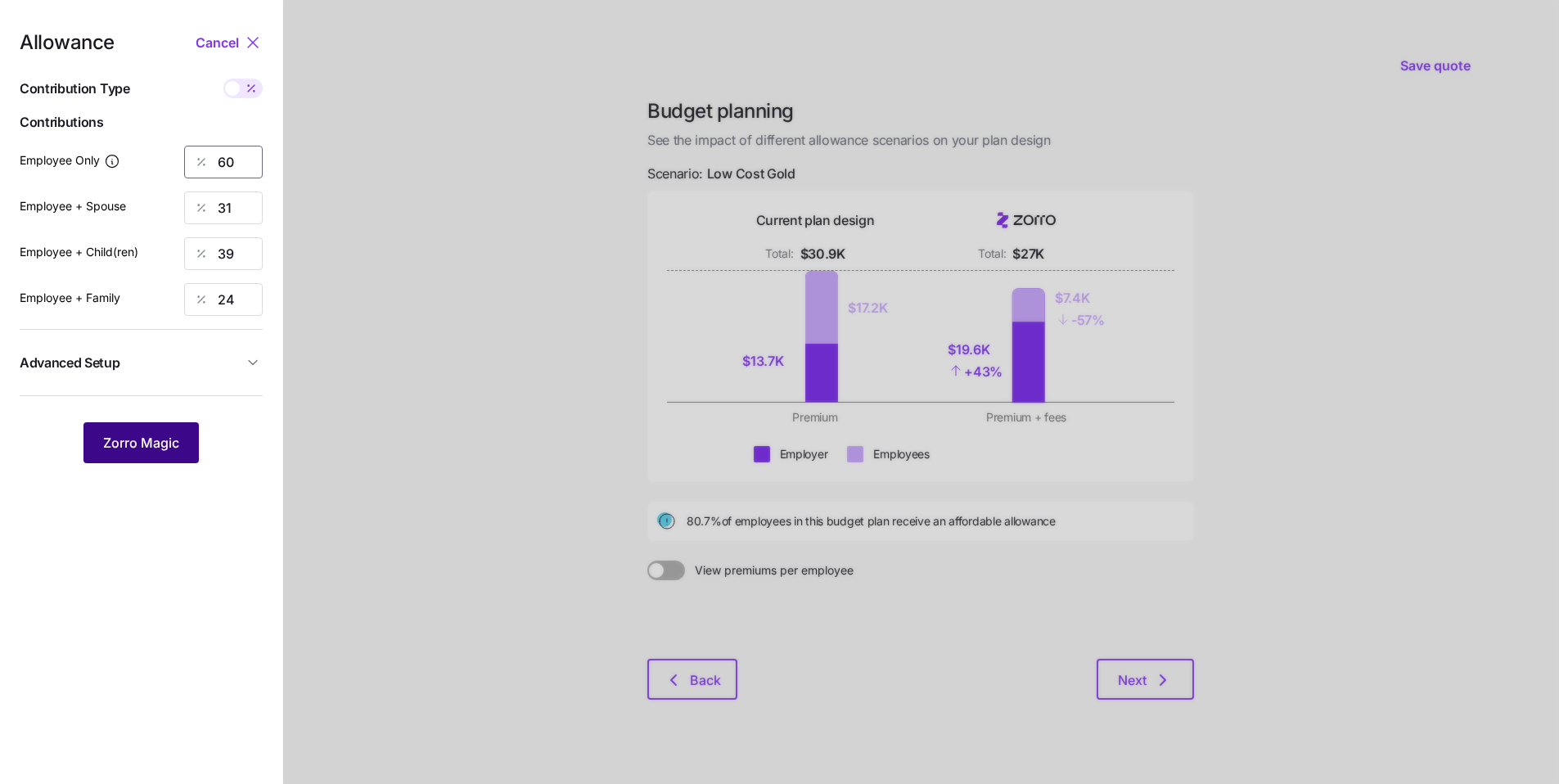type on "60" 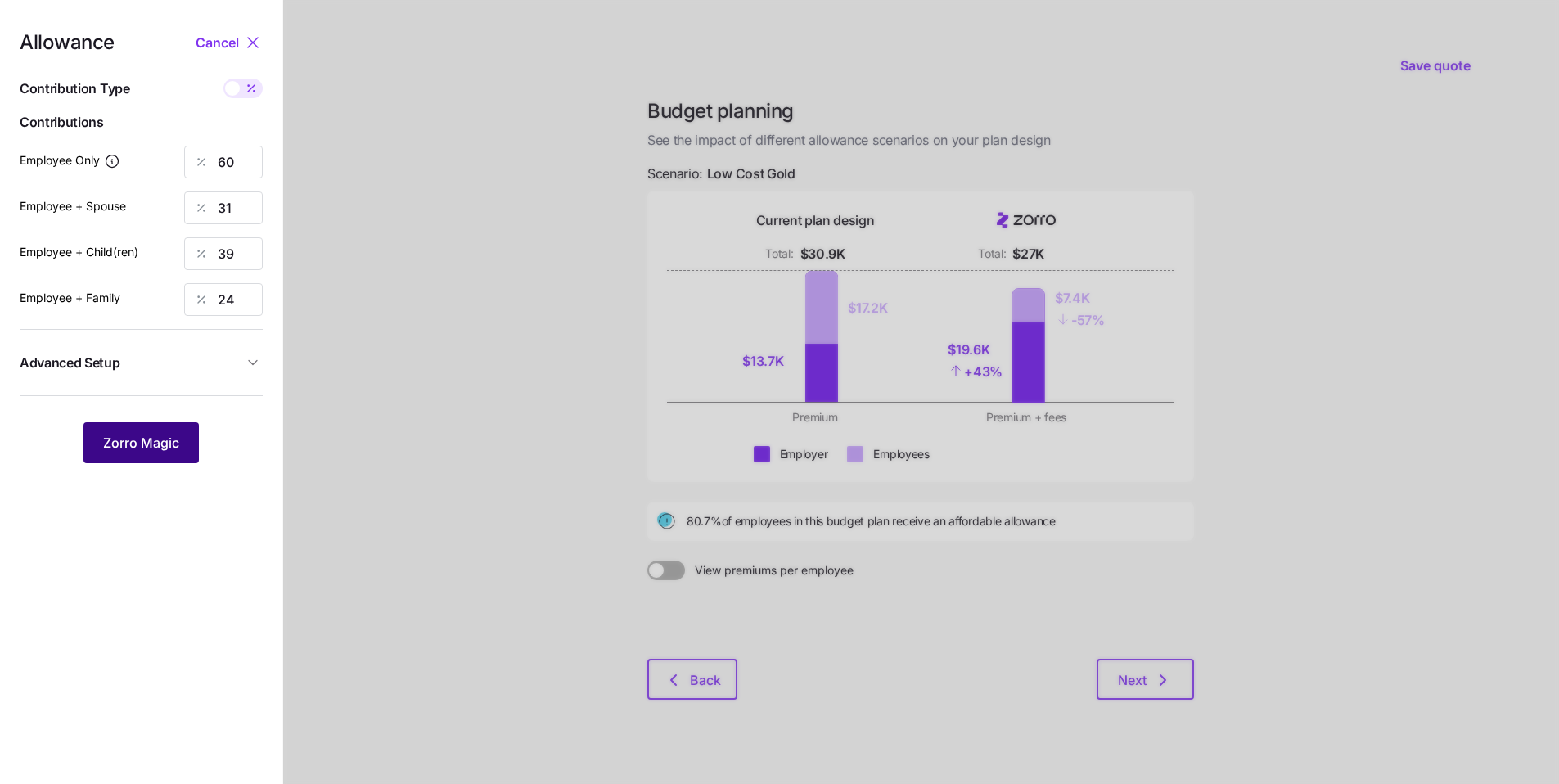 click on "Zorro Magic" at bounding box center (141, 443) 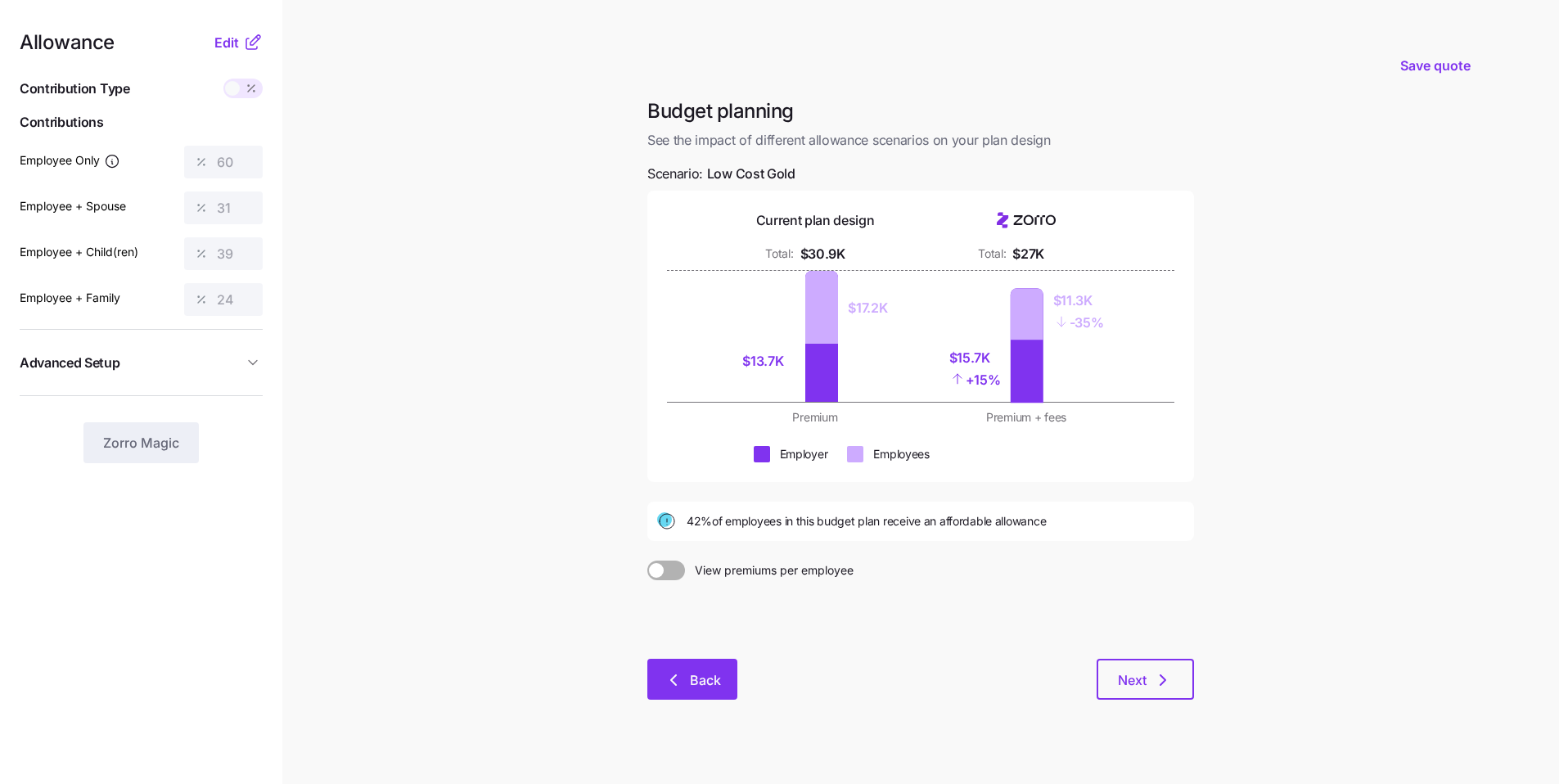click on "Back" at bounding box center (705, 680) 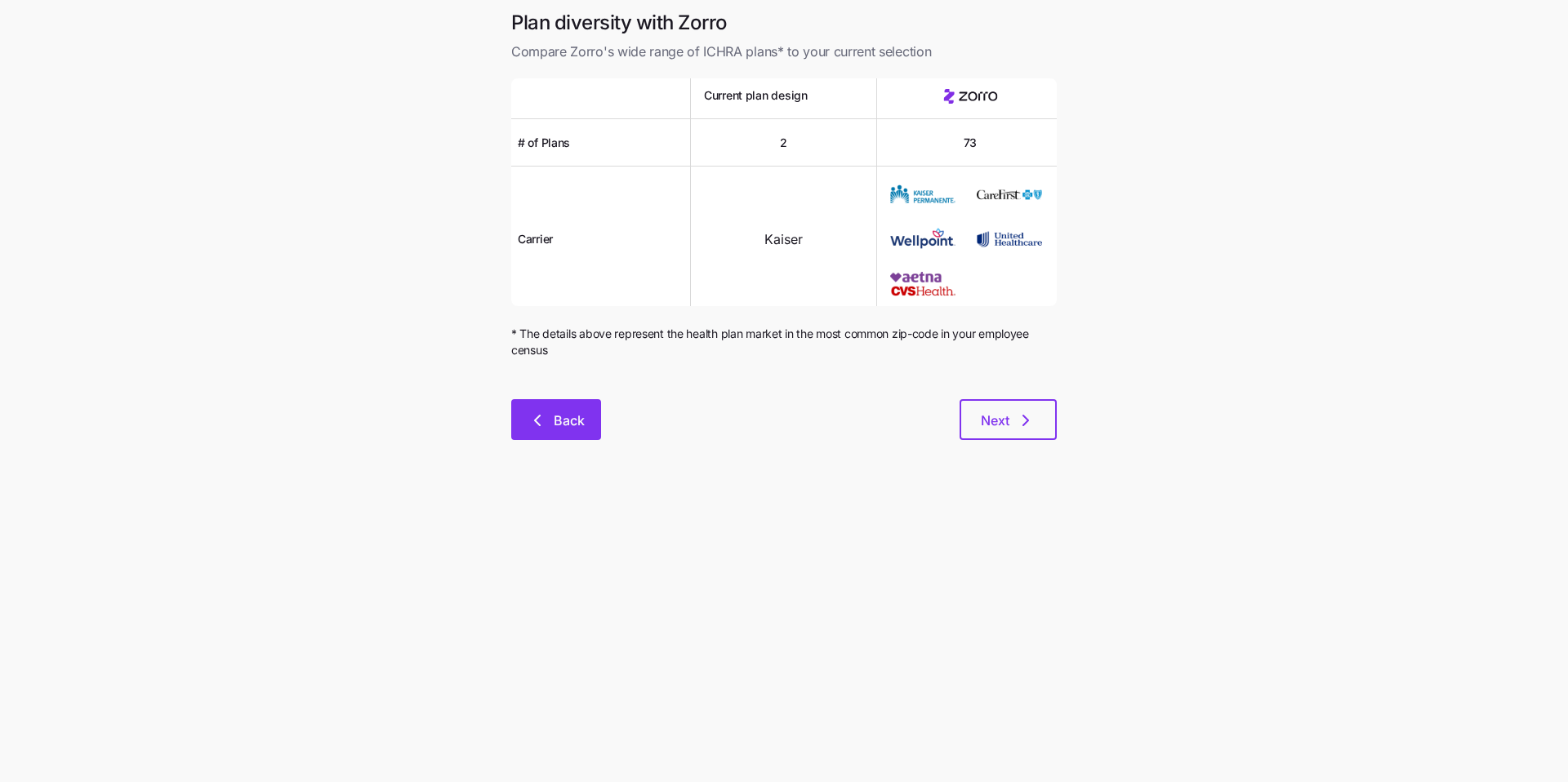click on "Back" at bounding box center [569, 420] 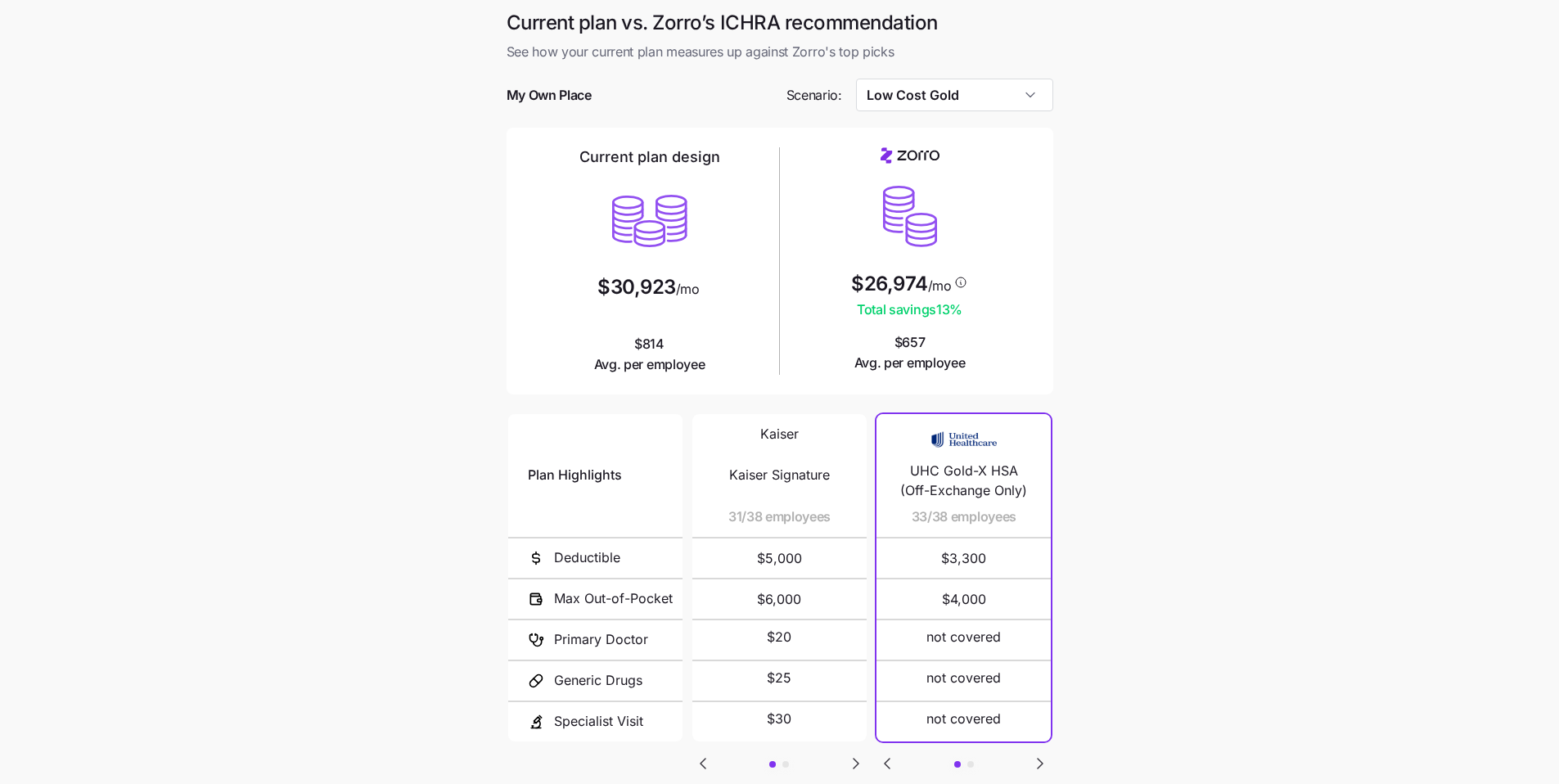 scroll, scrollTop: 110, scrollLeft: 0, axis: vertical 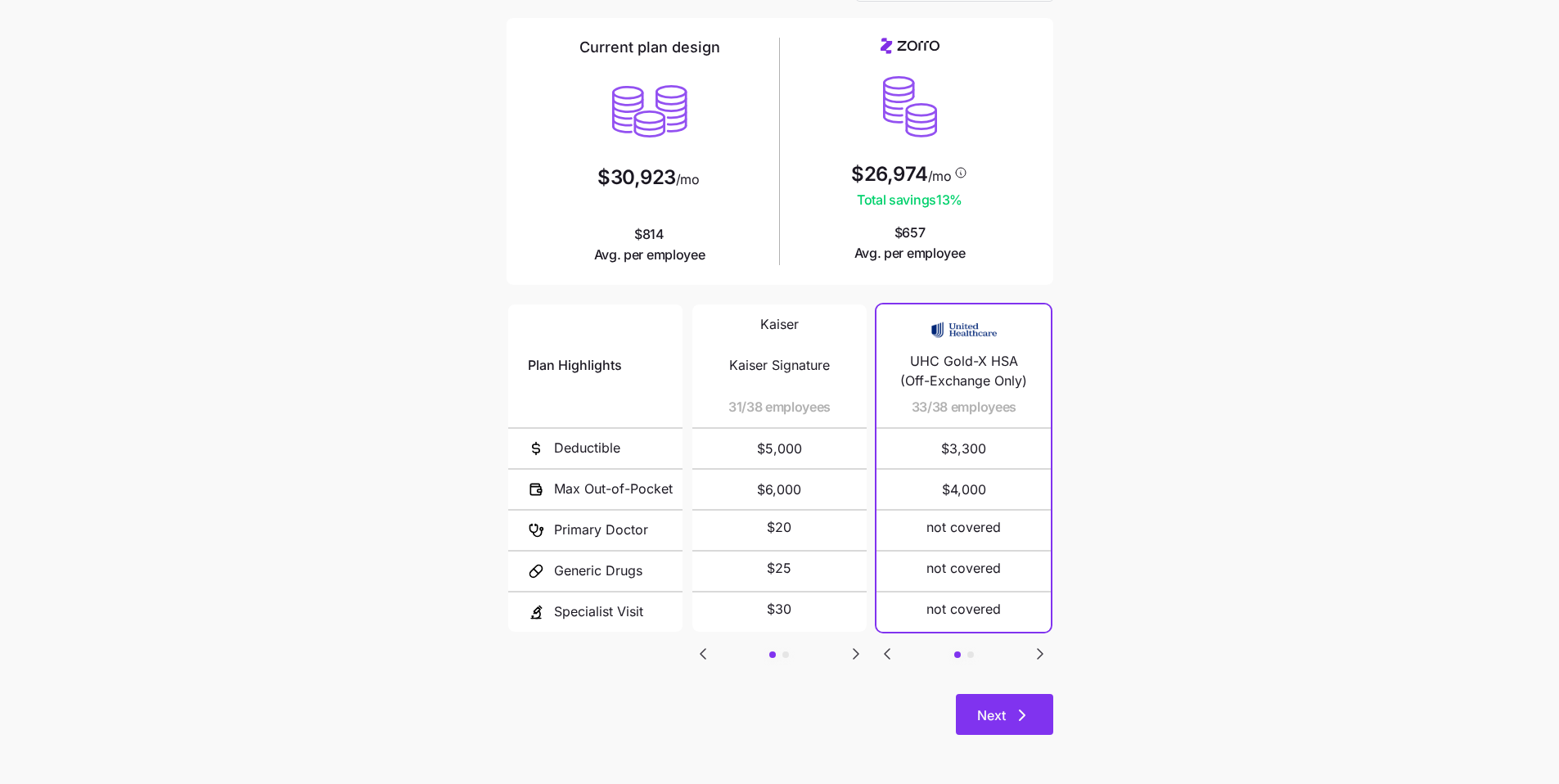 click 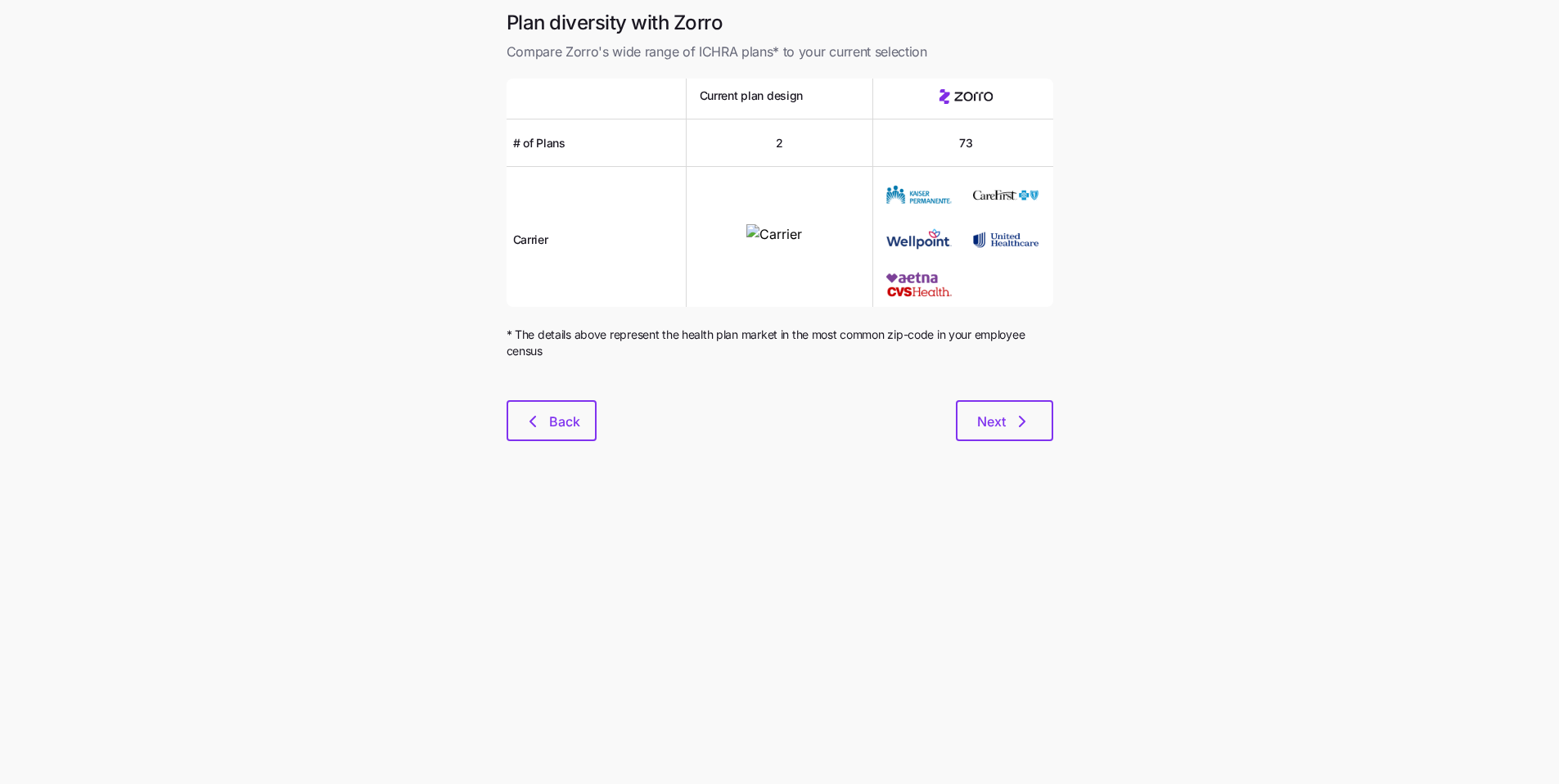 scroll, scrollTop: 0, scrollLeft: 0, axis: both 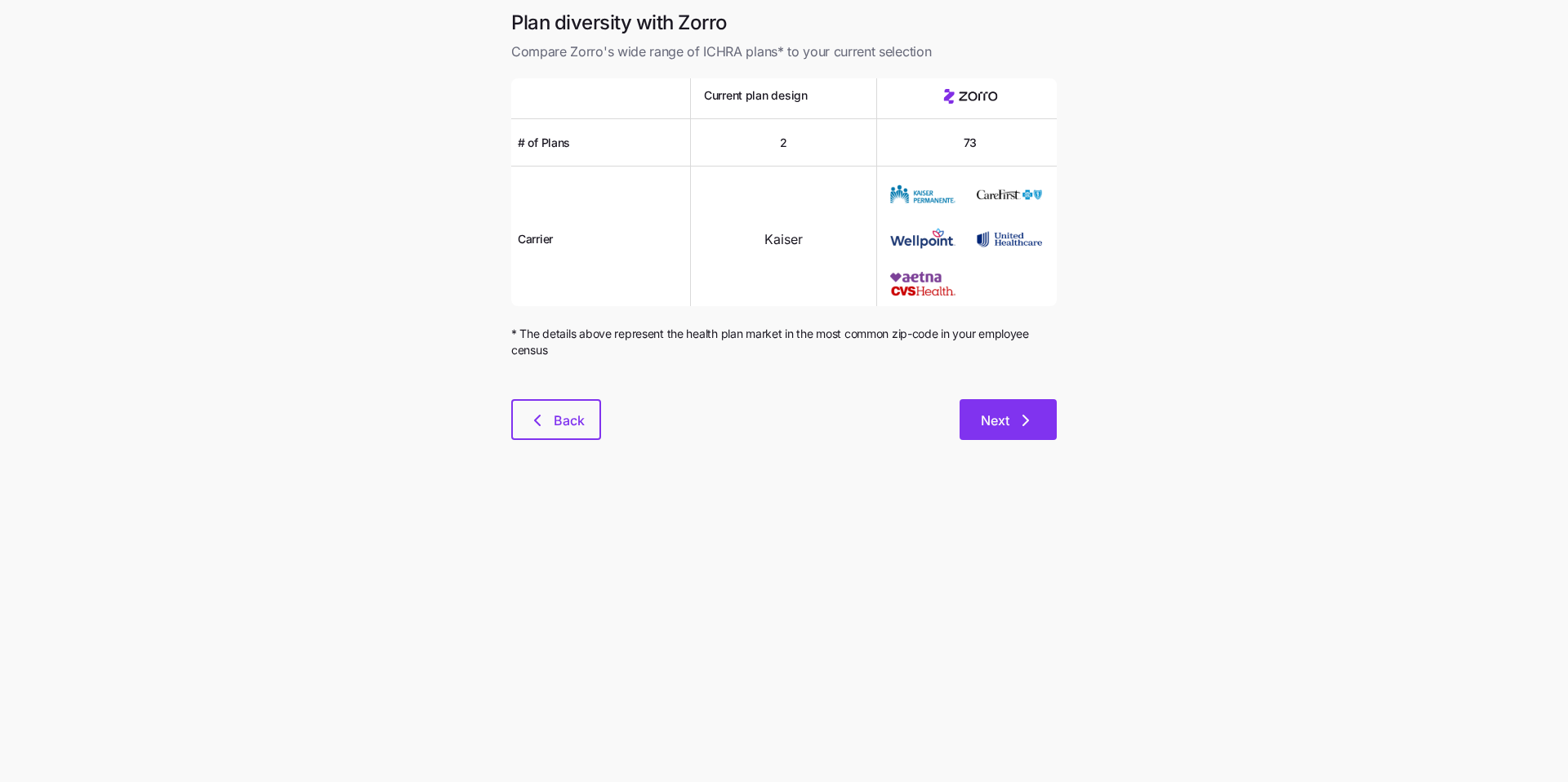 click 